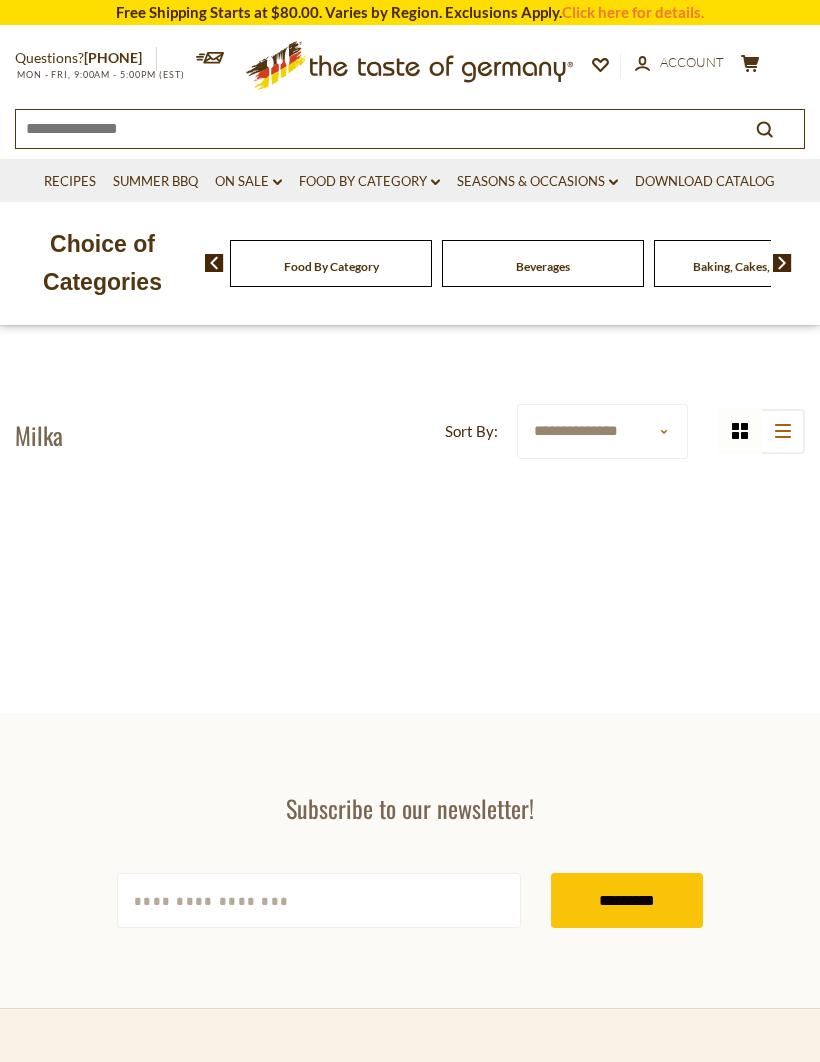 scroll, scrollTop: 0, scrollLeft: 0, axis: both 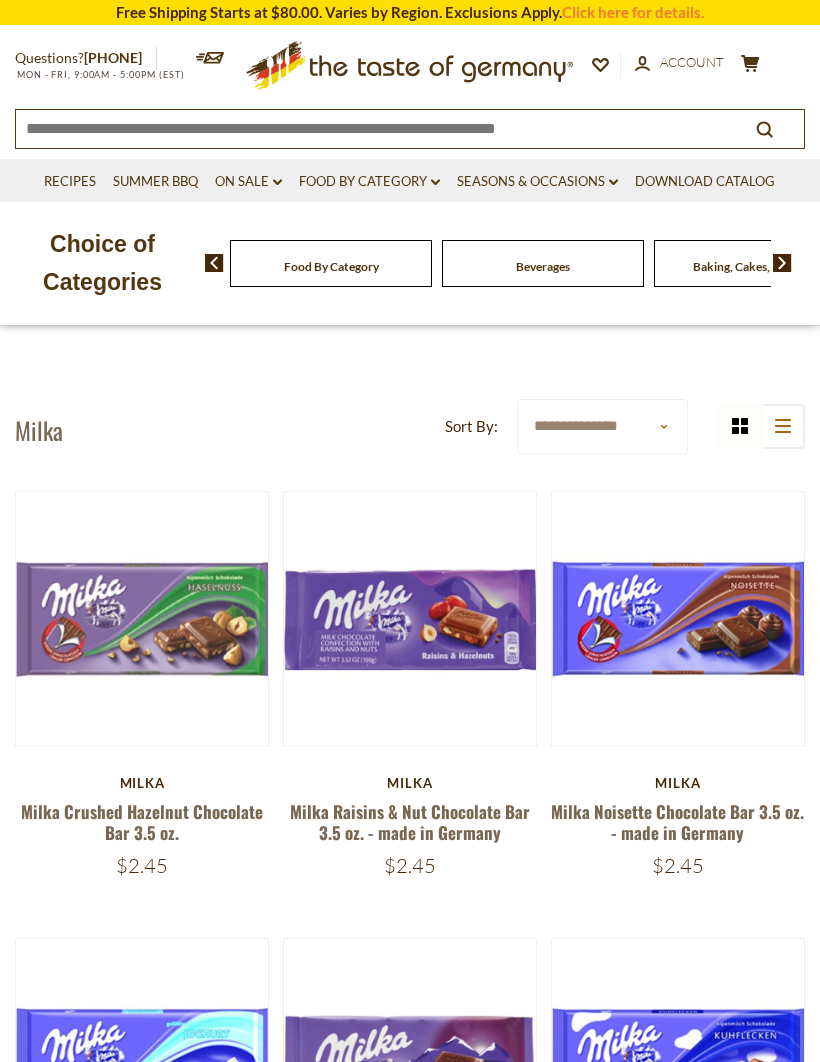 click at bounding box center (782, 263) 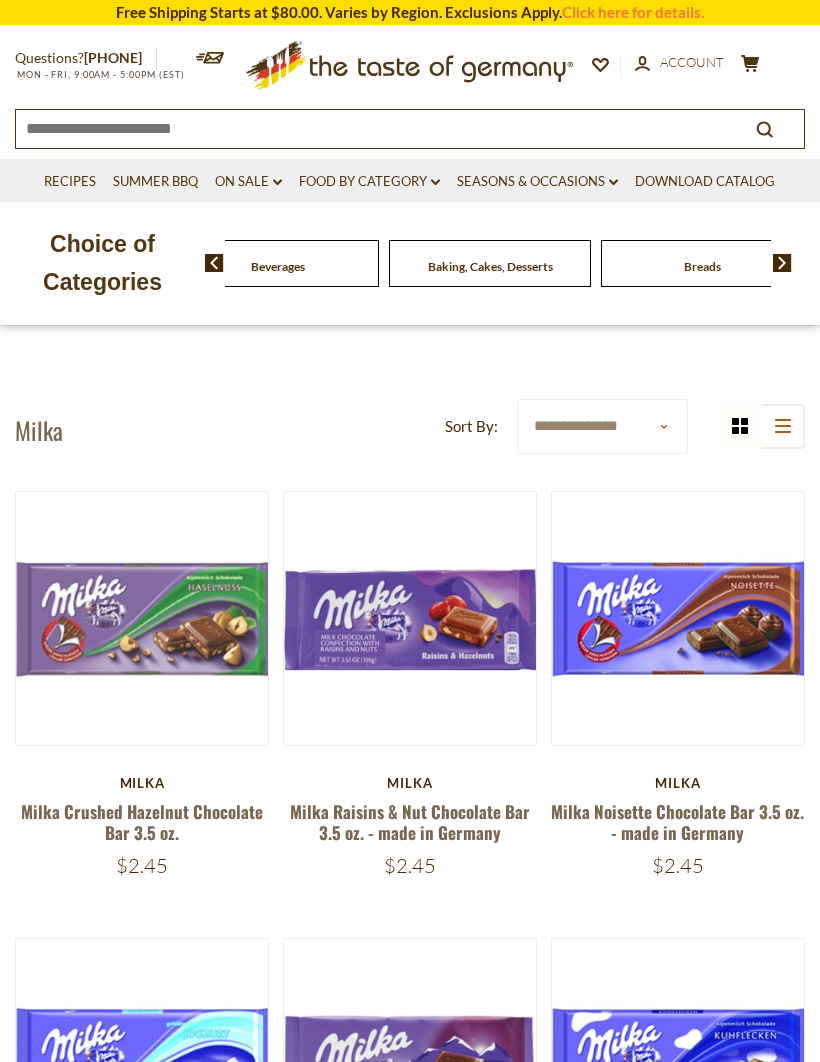 click at bounding box center [782, 263] 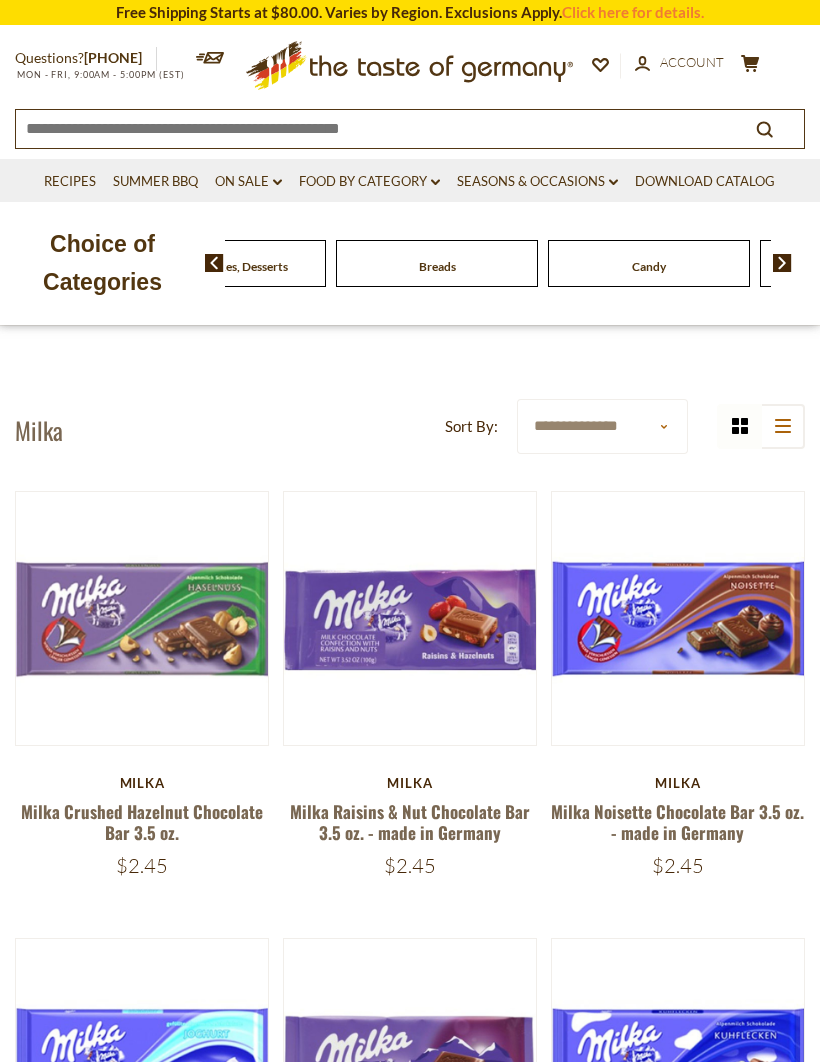click on "Cereal" at bounding box center [-199, 263] 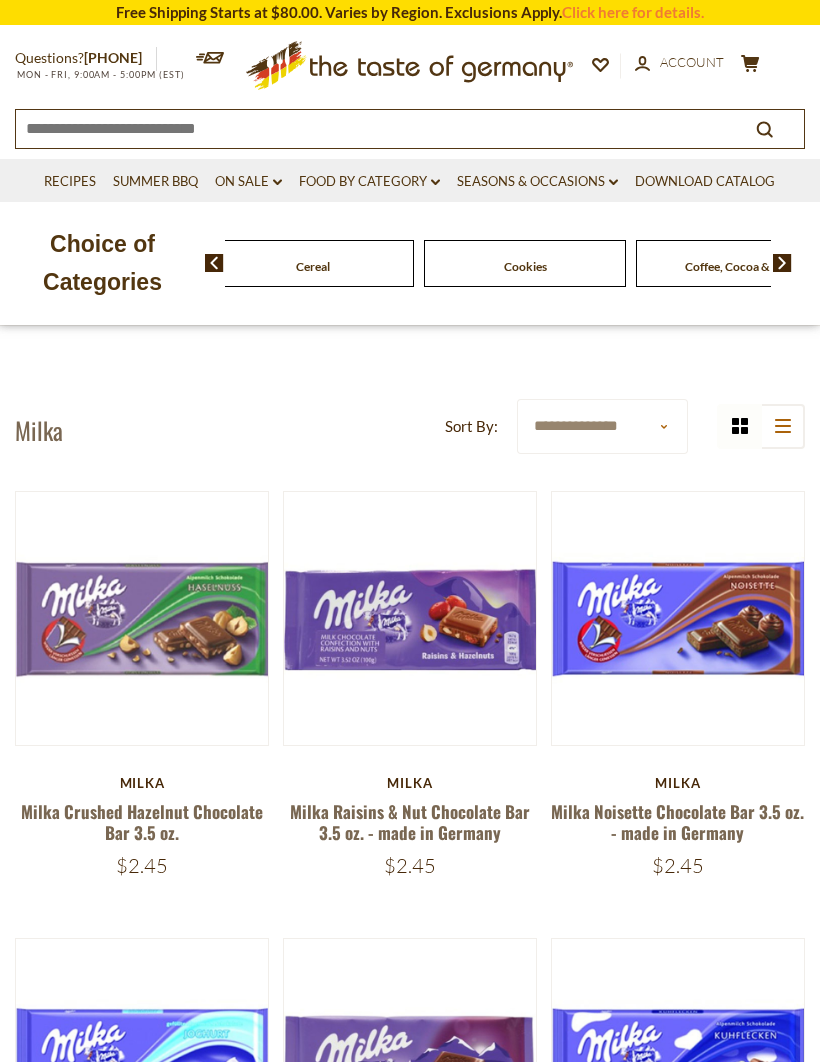 click on "list icon" at bounding box center [782, 426] 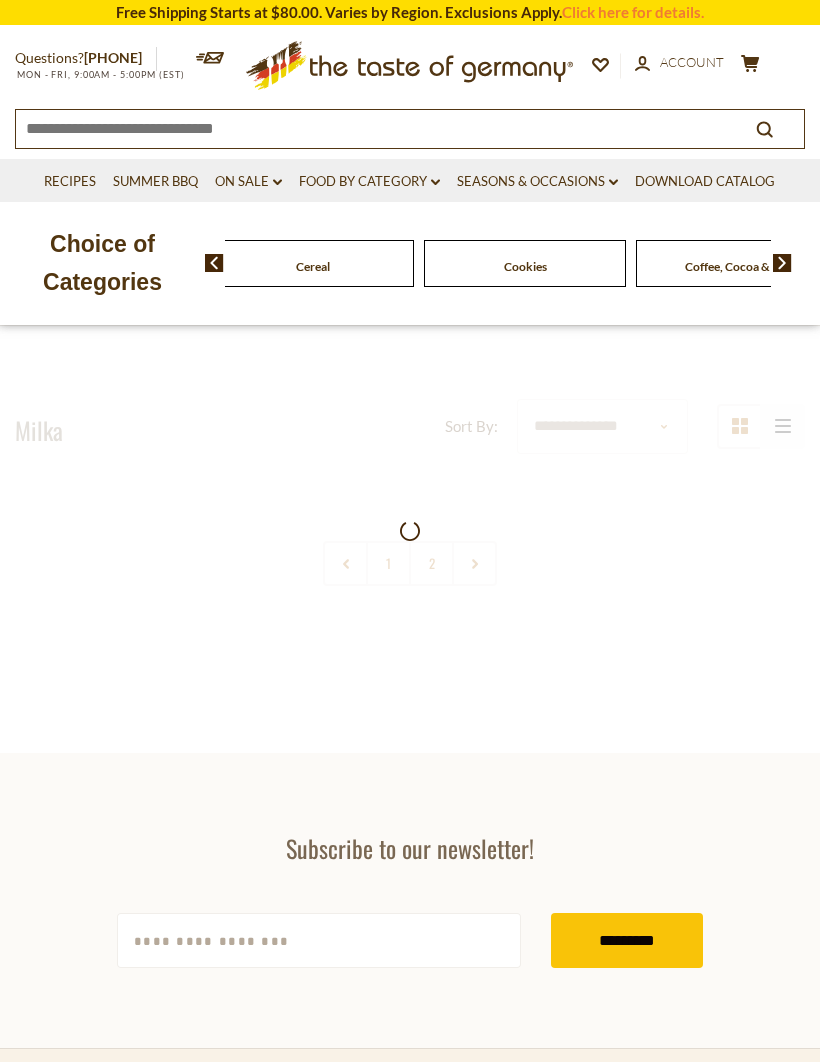 click at bounding box center [410, 536] 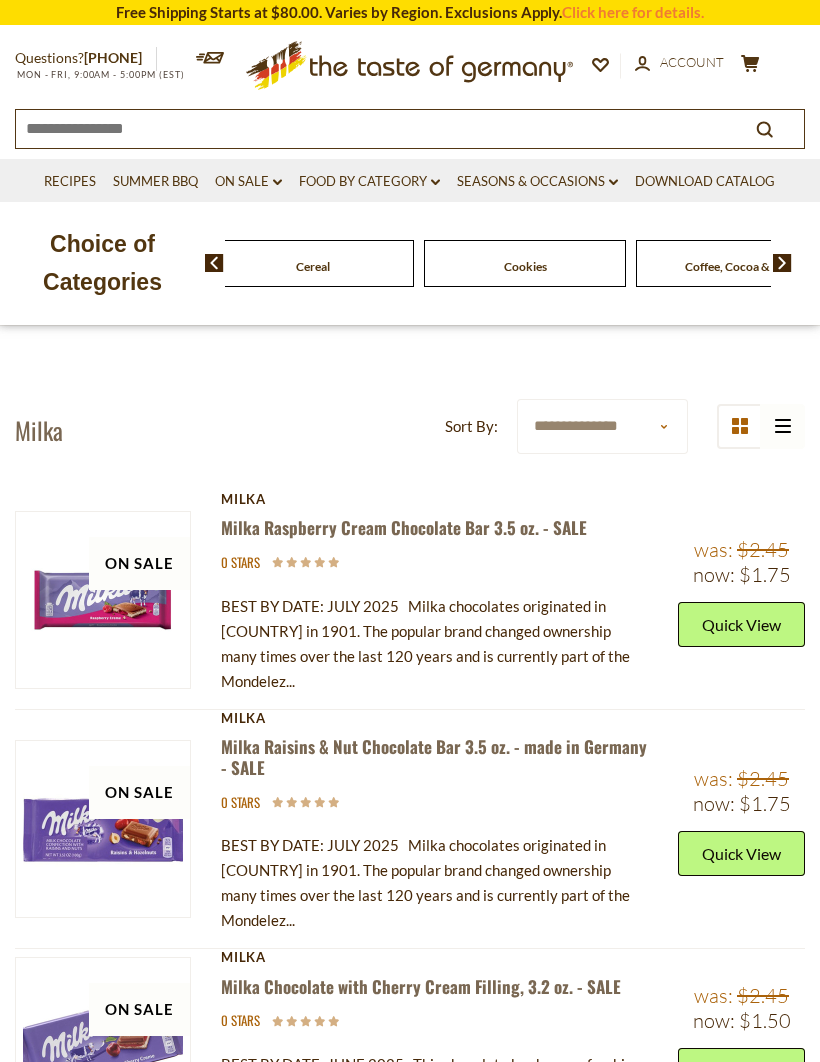 click on "grid icon
list icon" at bounding box center [761, 426] 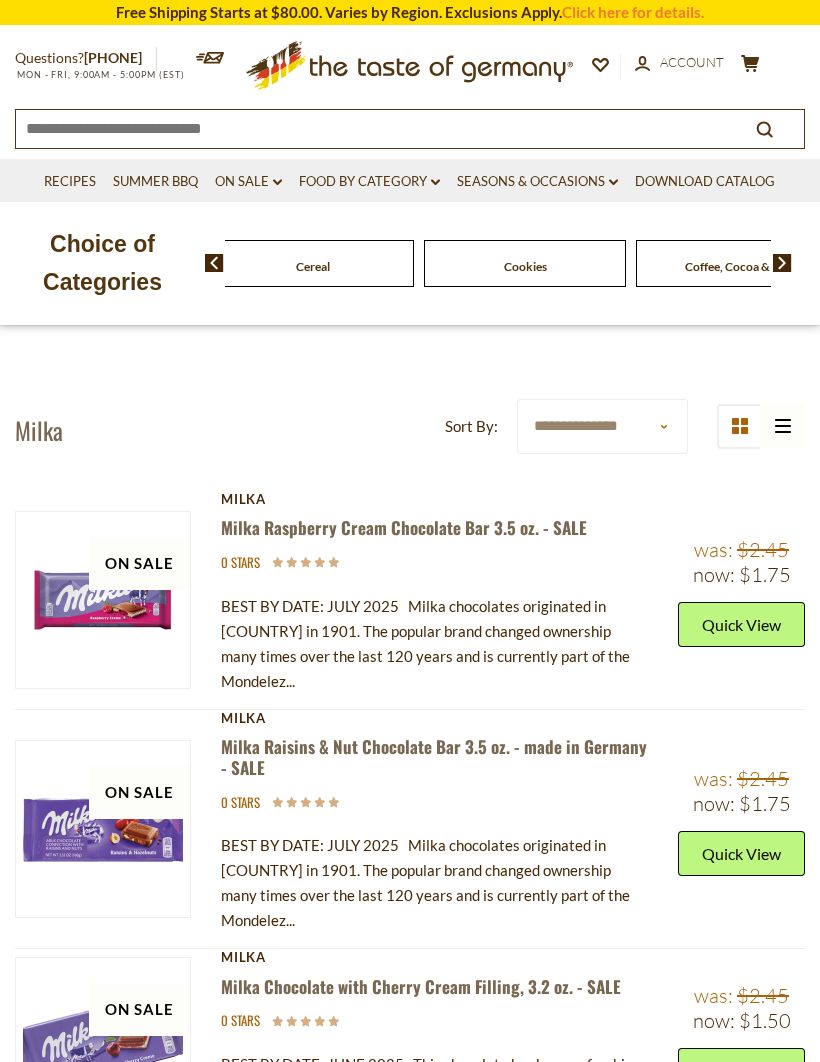 click 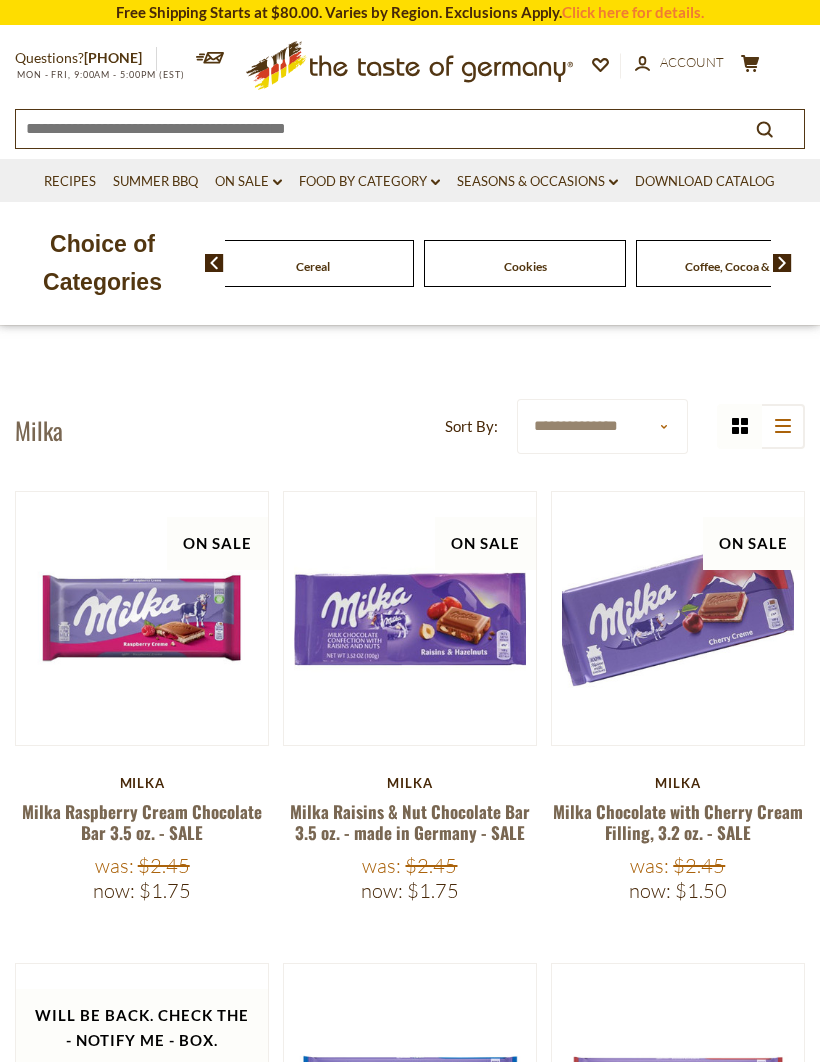 click on "list icon" 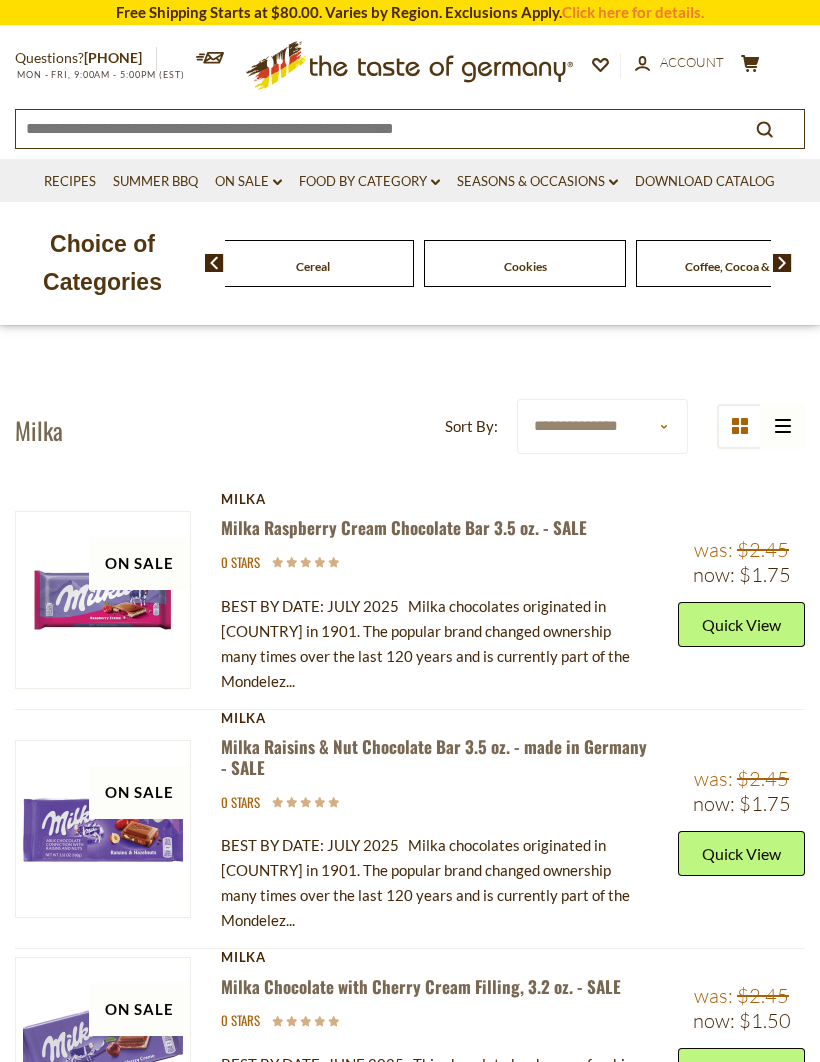 click 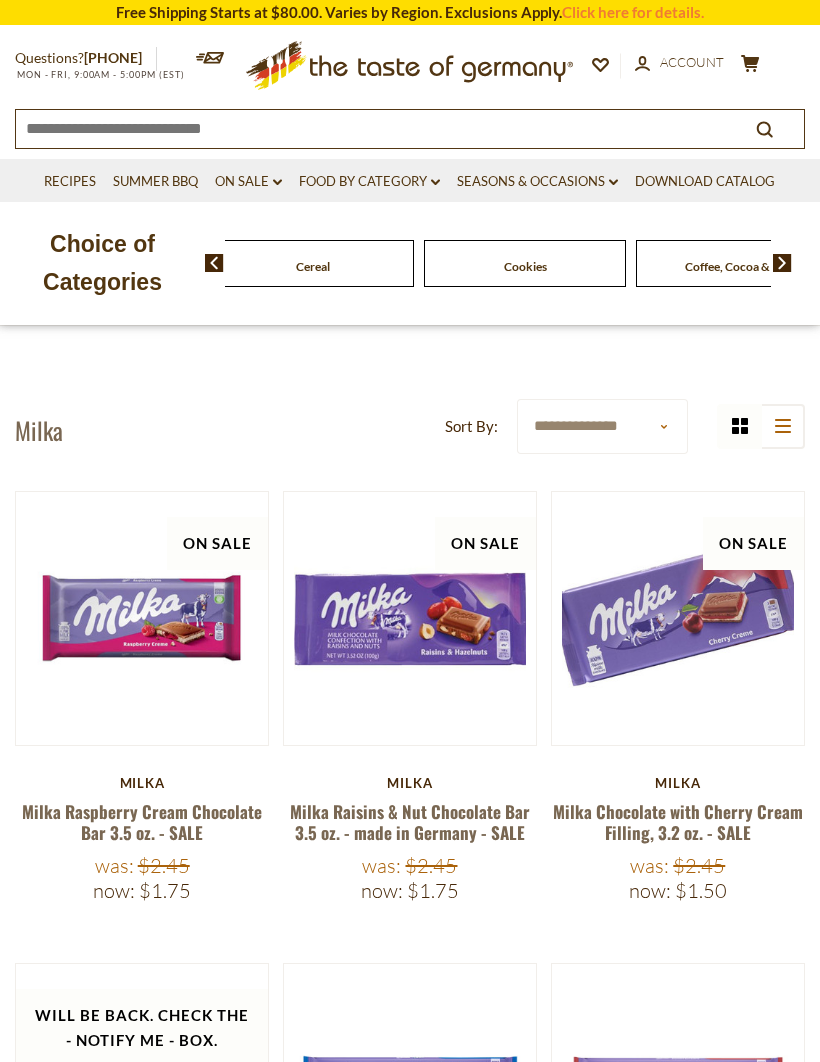 click at bounding box center (782, 263) 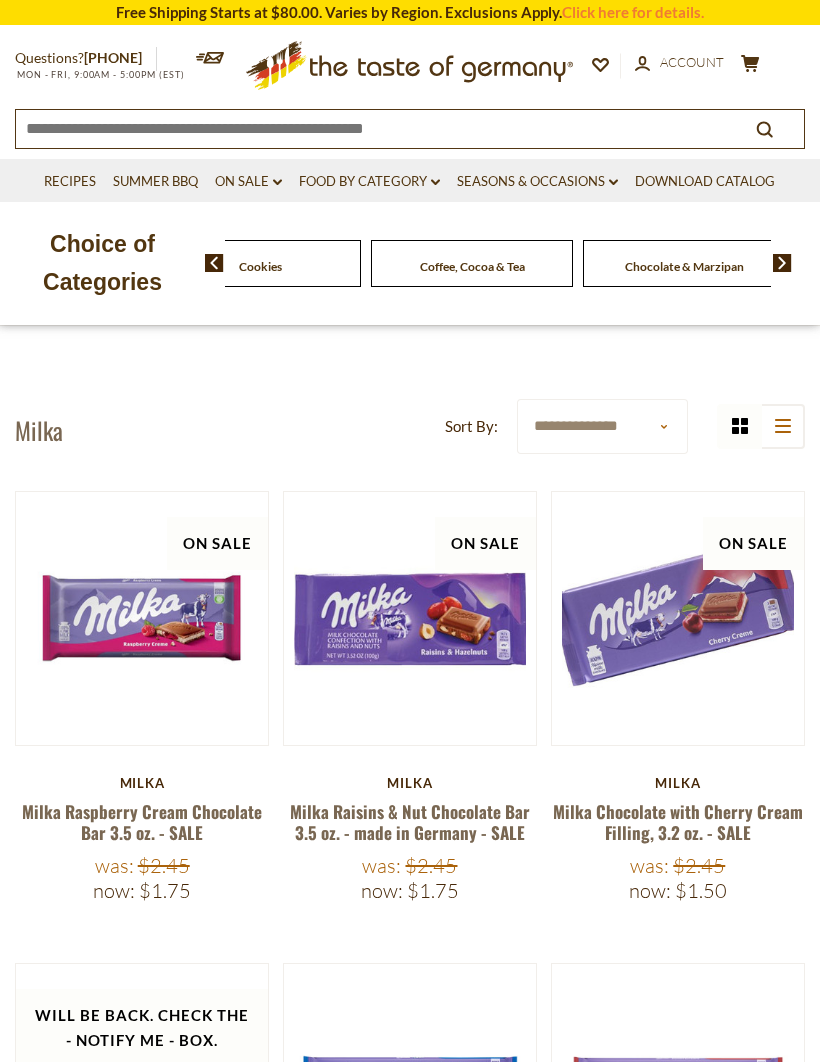 click at bounding box center (782, 263) 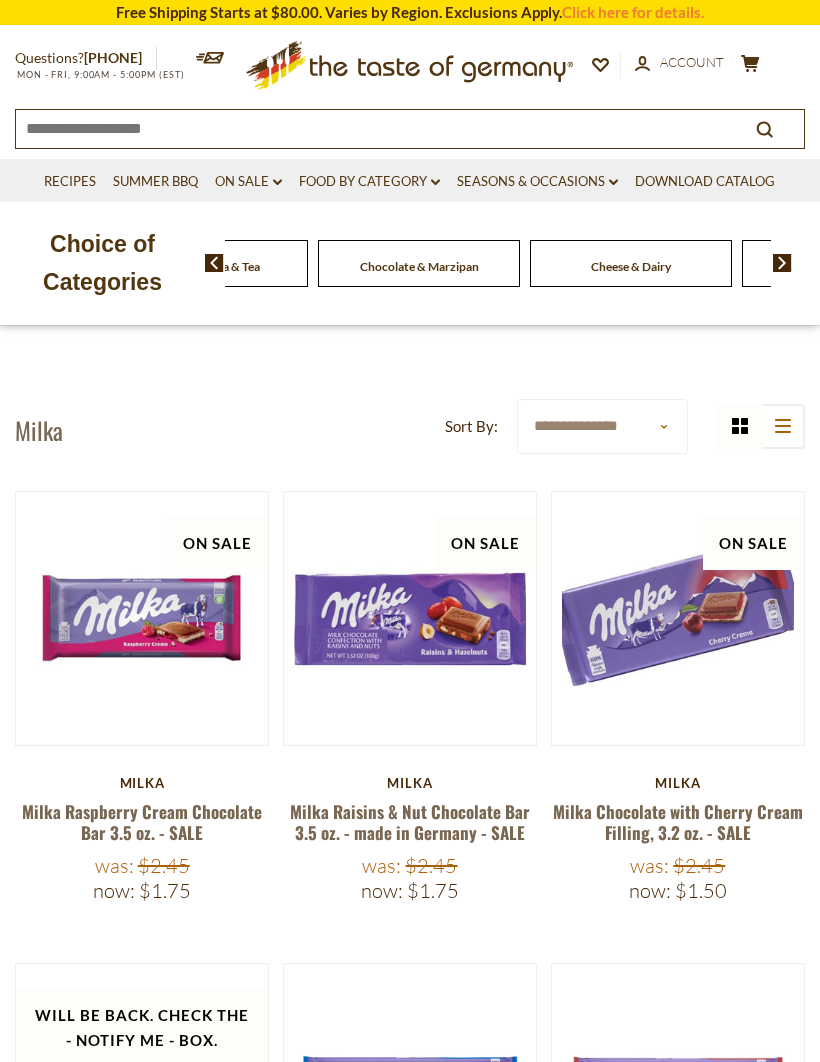 click at bounding box center [782, 263] 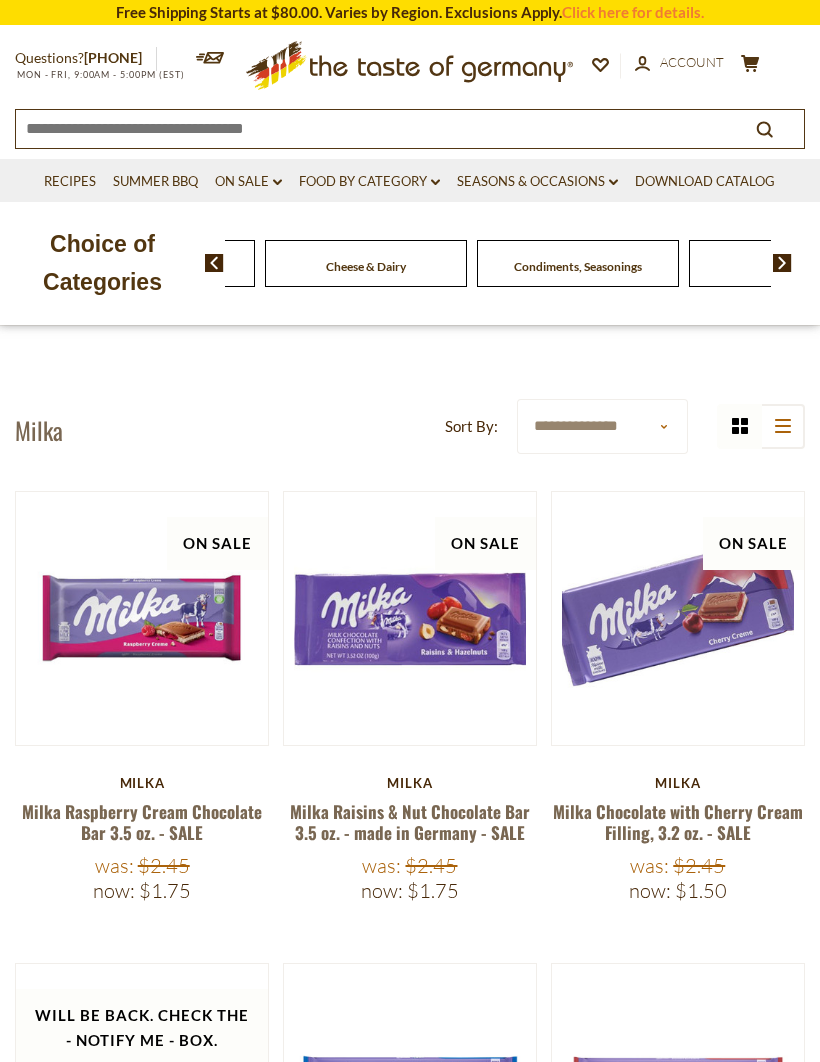 click at bounding box center [782, 263] 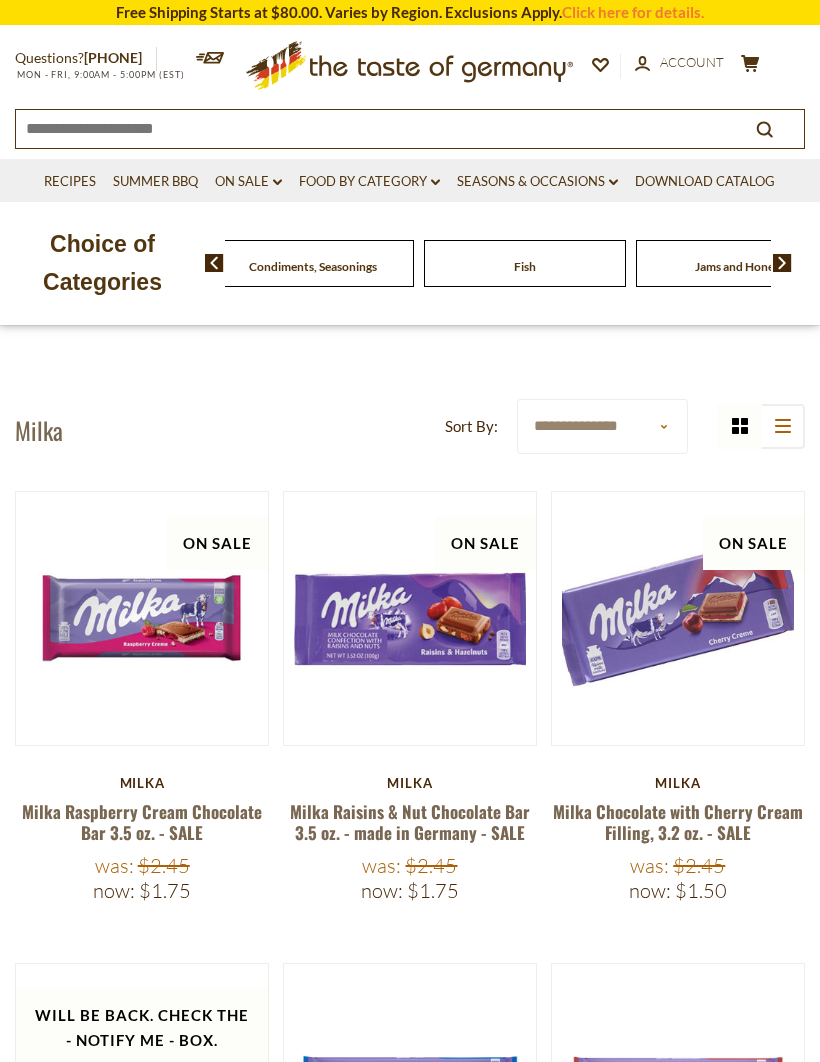 click on "Food By Category
Beverages
Baking, Cakes, Desserts
Breads
Candy
Cereal
Cookies
Coffee, Cocoa & Tea
Chocolate & Marzipan
Cheese & Dairy" at bounding box center [512, 263] 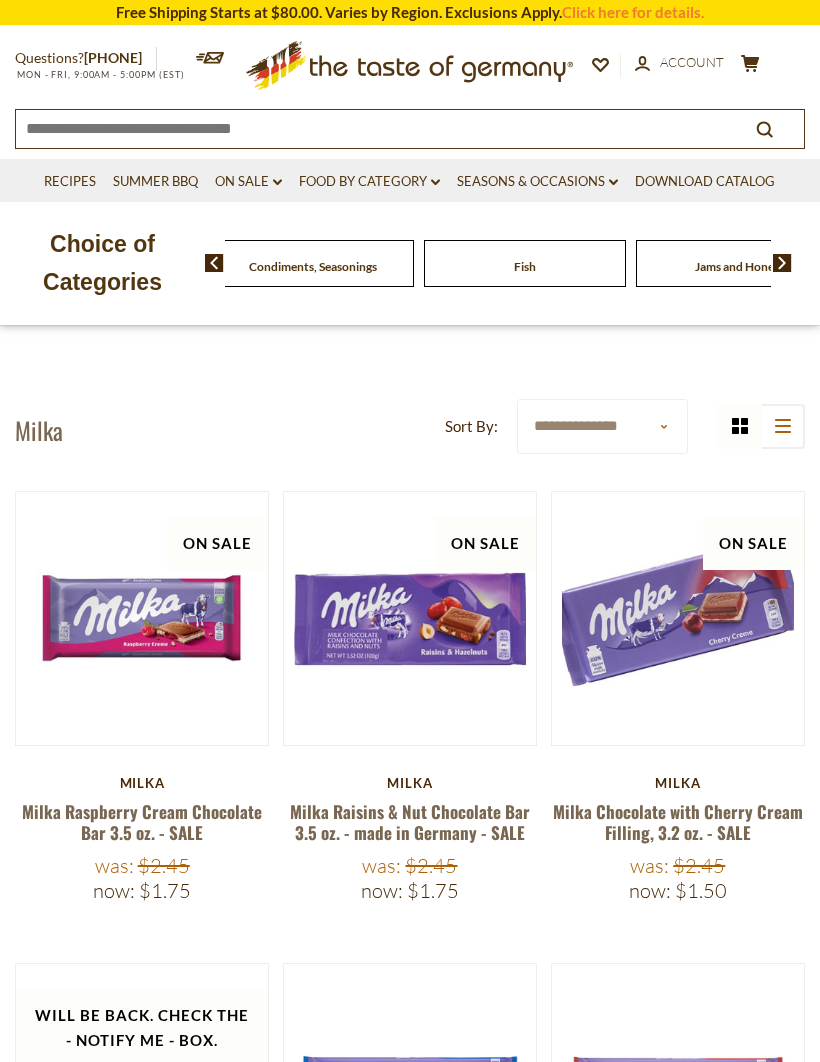 click on "Jams and Honey" at bounding box center [737, 266] 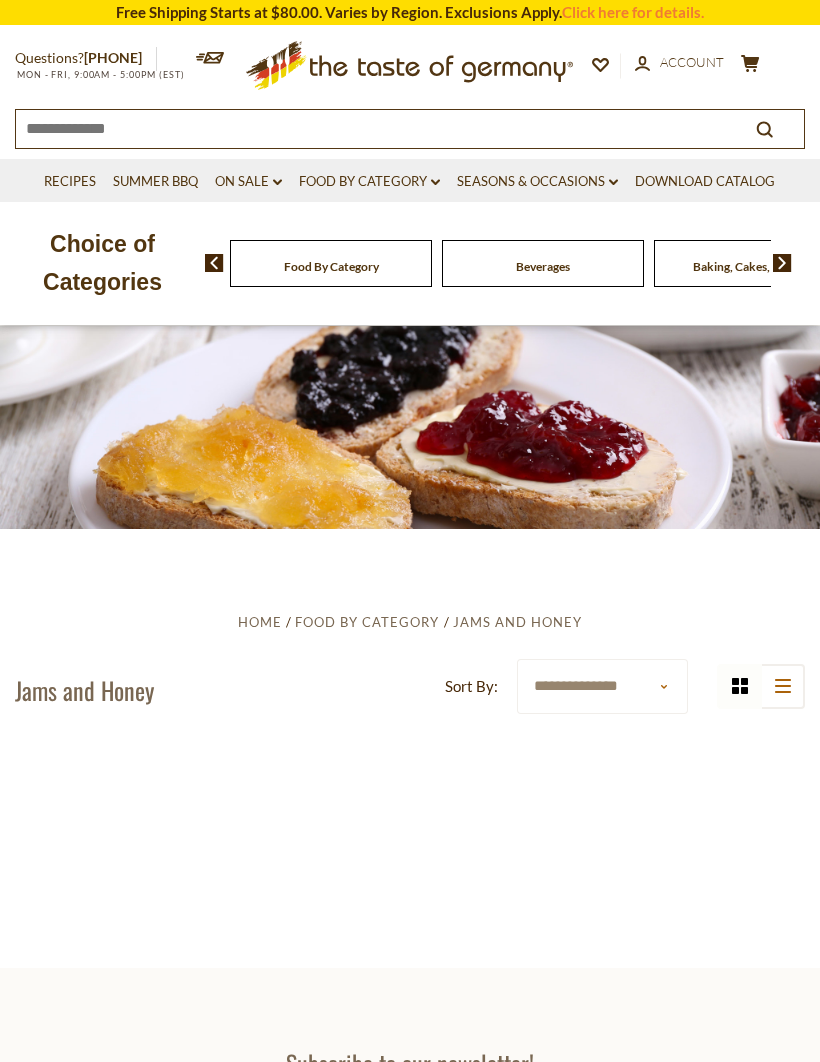 scroll, scrollTop: 0, scrollLeft: 0, axis: both 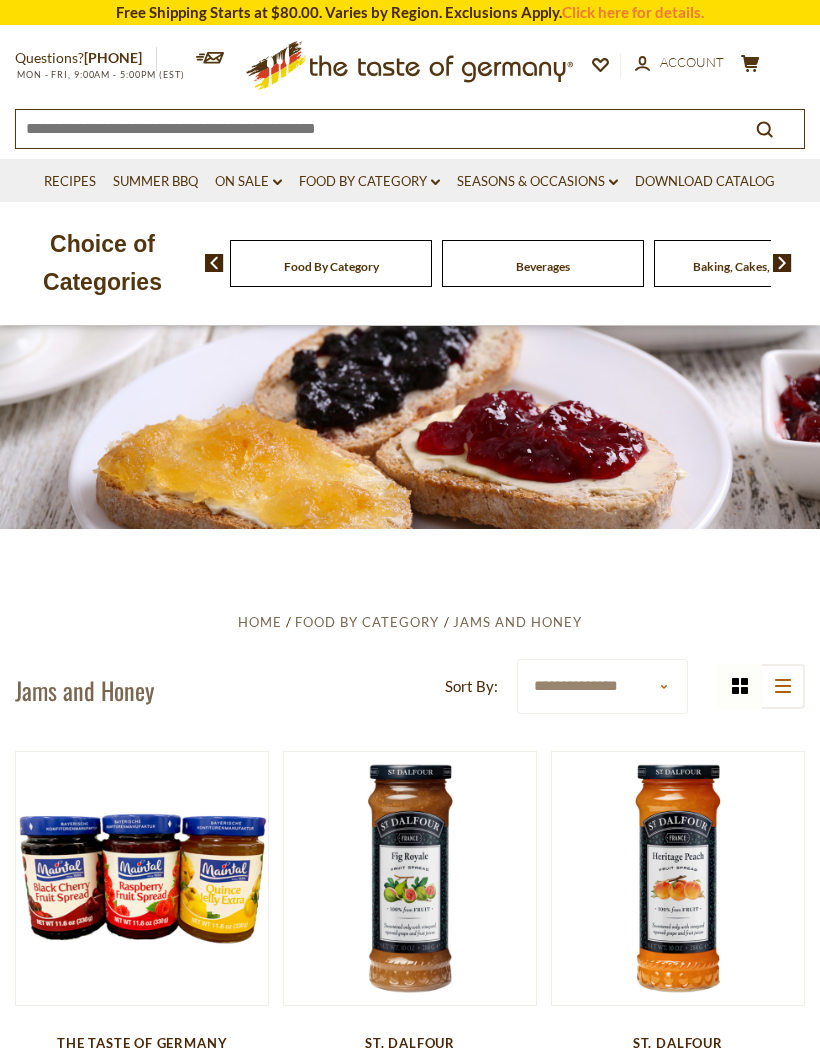 click at bounding box center [214, 263] 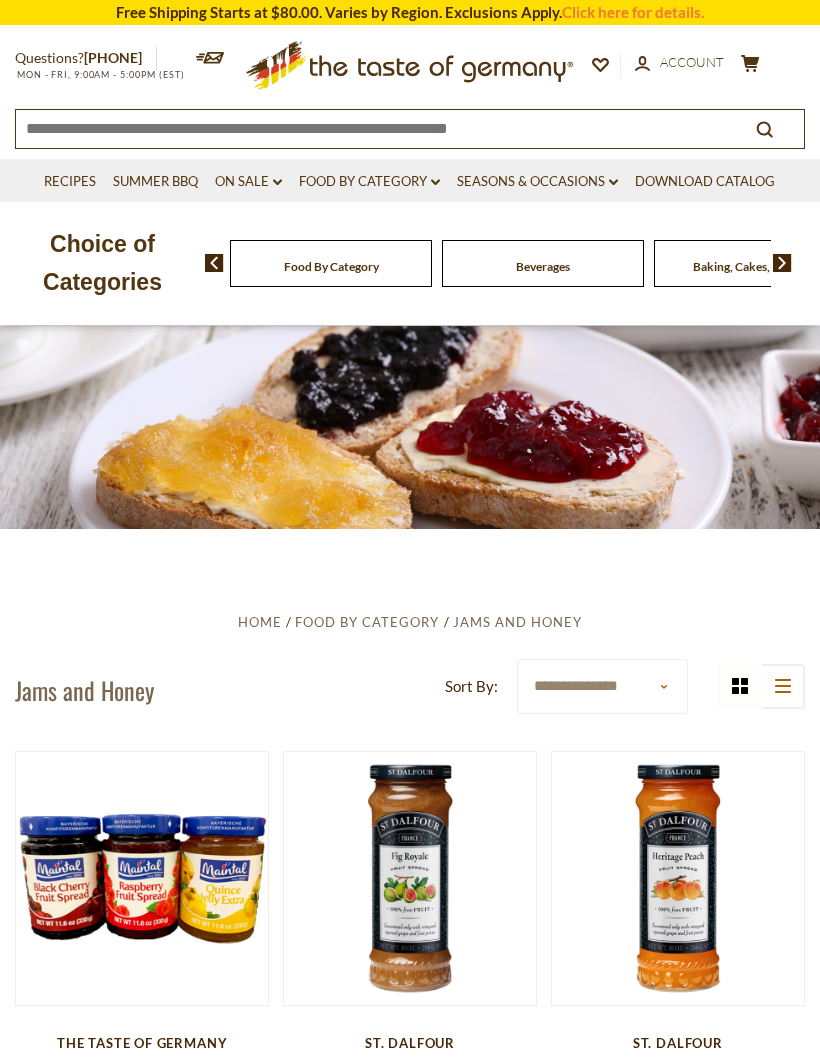 click on "Food By Category" at bounding box center (331, 266) 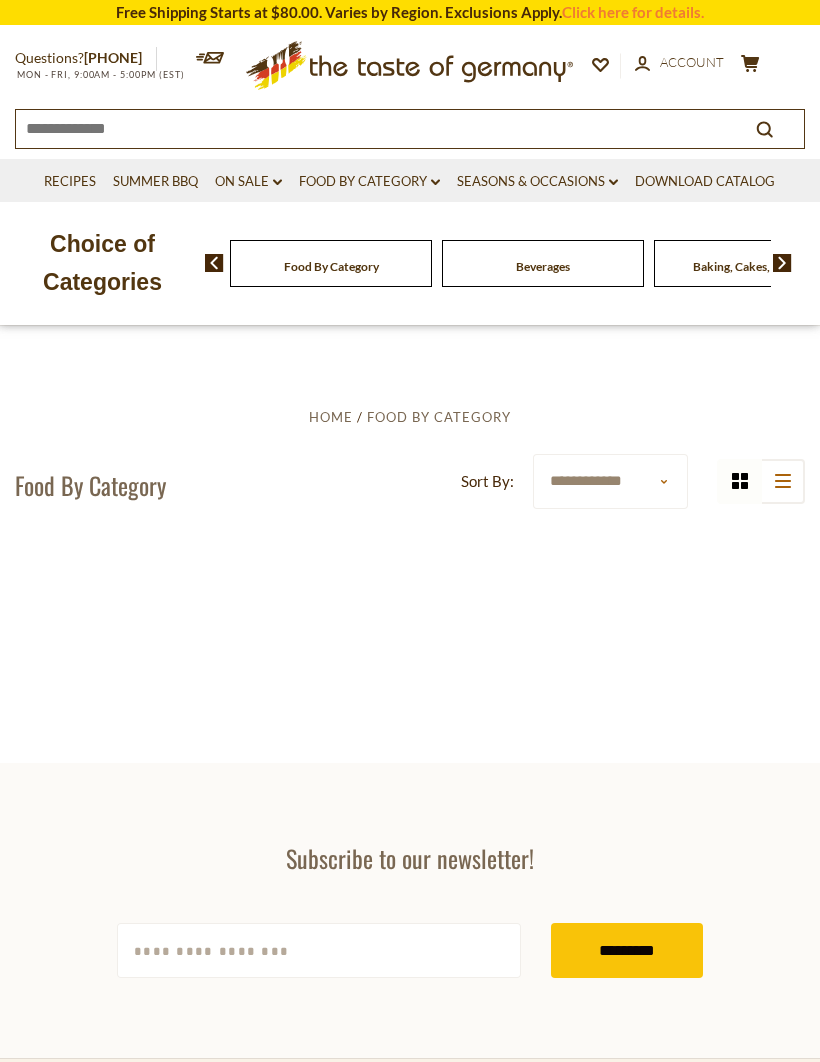 scroll, scrollTop: 0, scrollLeft: 0, axis: both 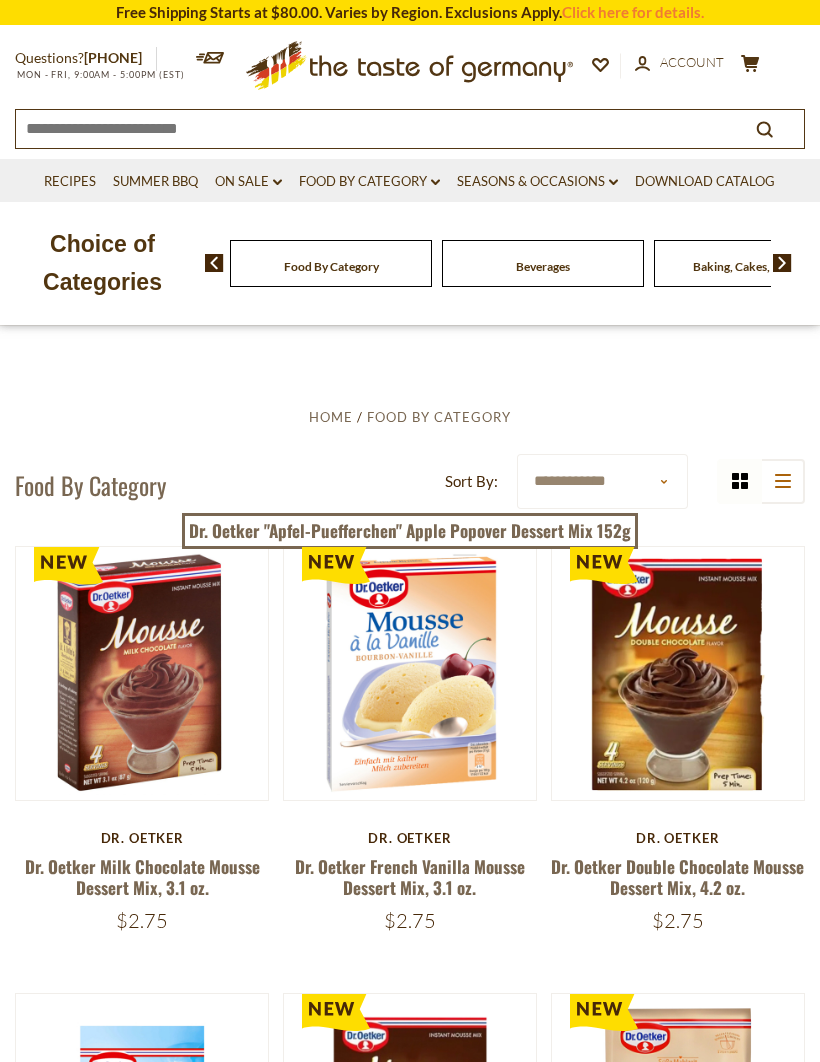 click at bounding box center (214, 263) 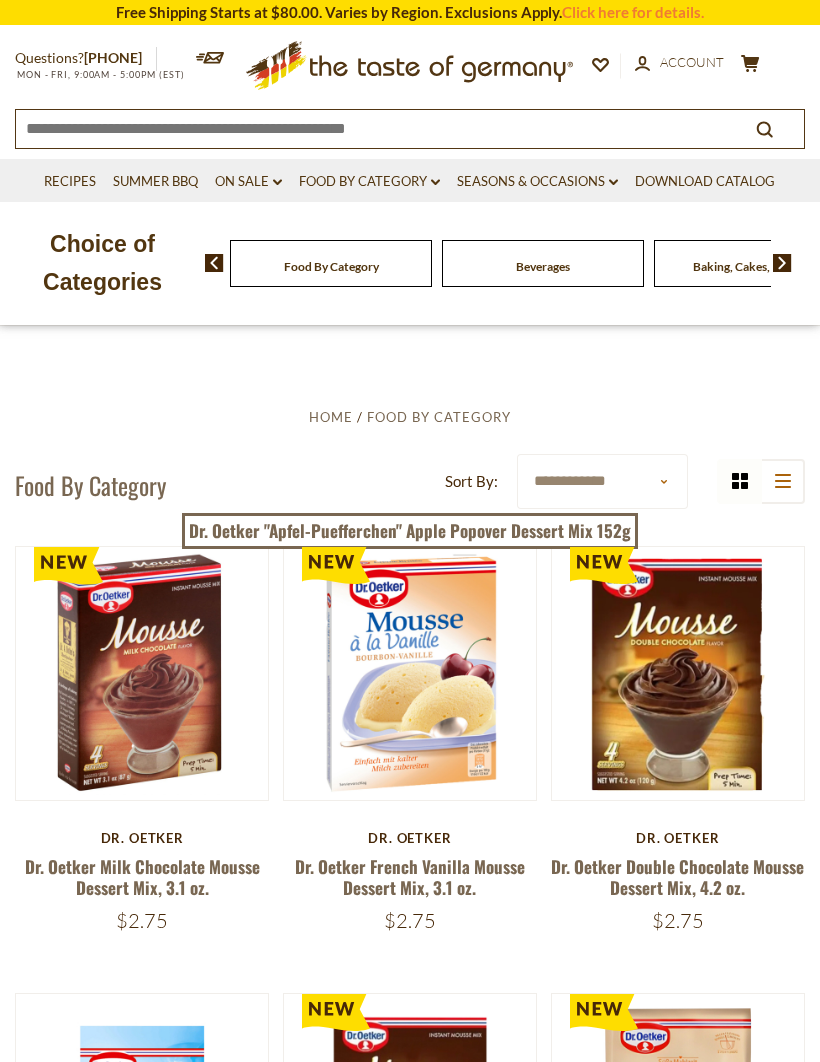 click at bounding box center (782, 263) 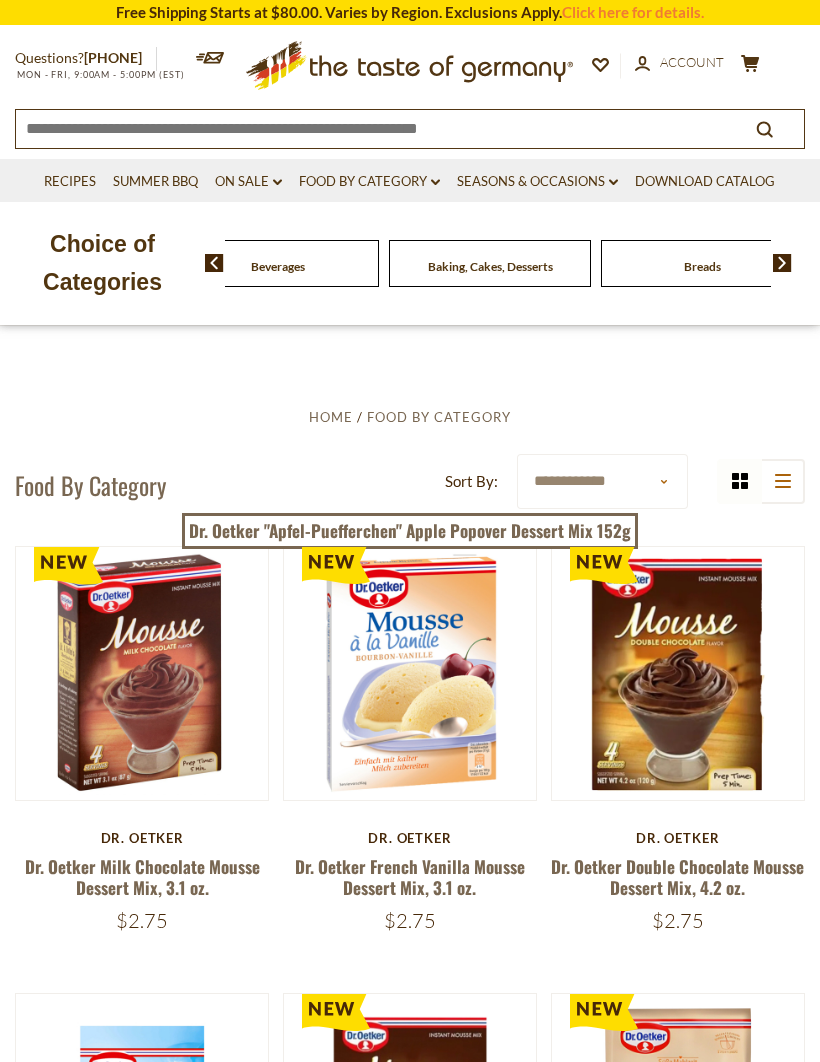 click at bounding box center [782, 263] 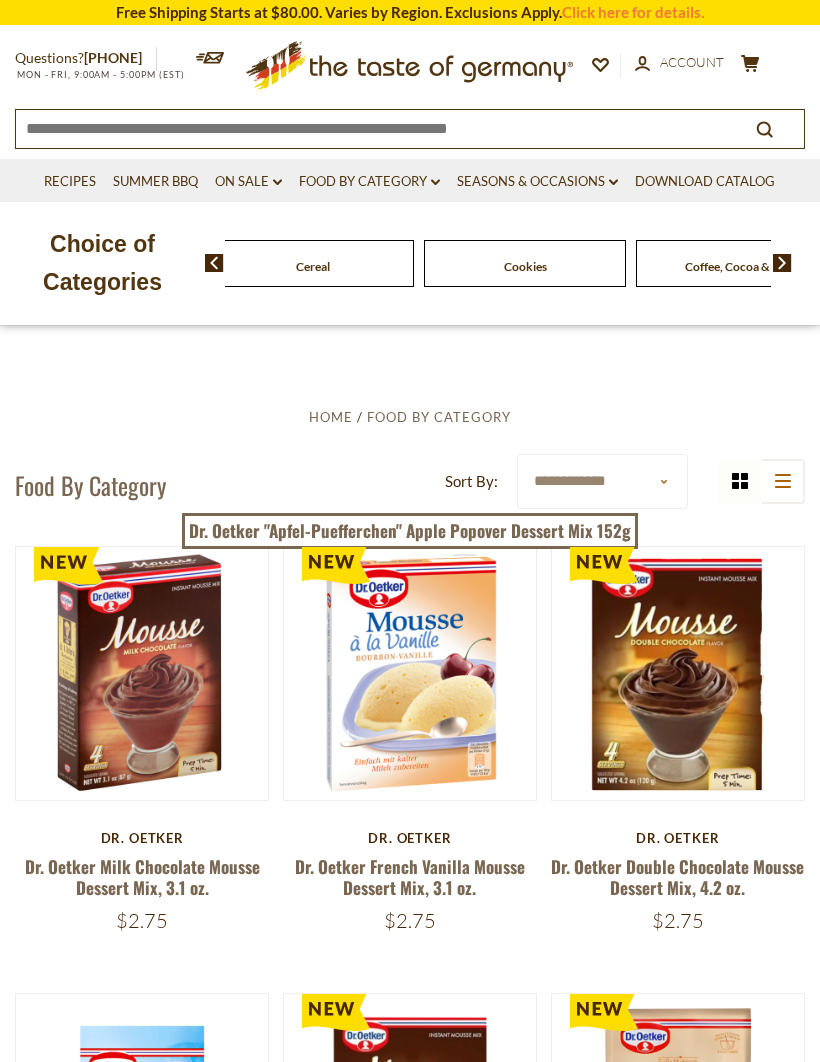 click on "Cereal" at bounding box center (-747, 263) 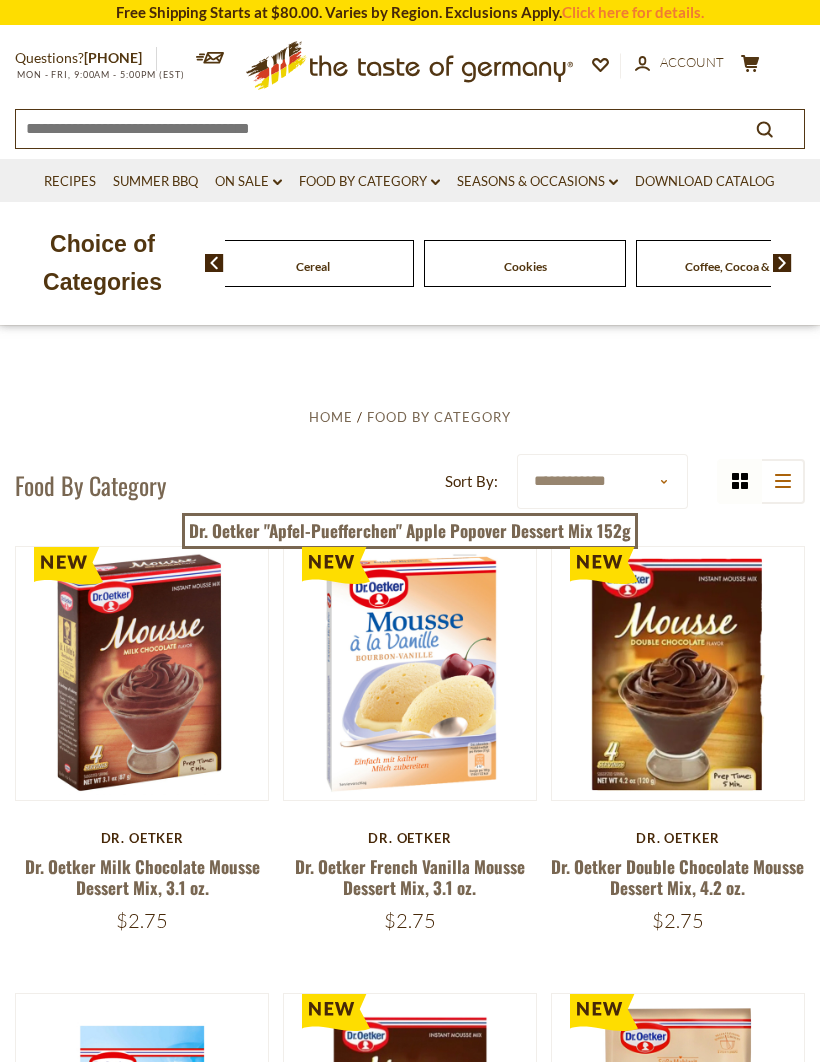 click on "Food By Category
dropdown_arrow" at bounding box center [369, 182] 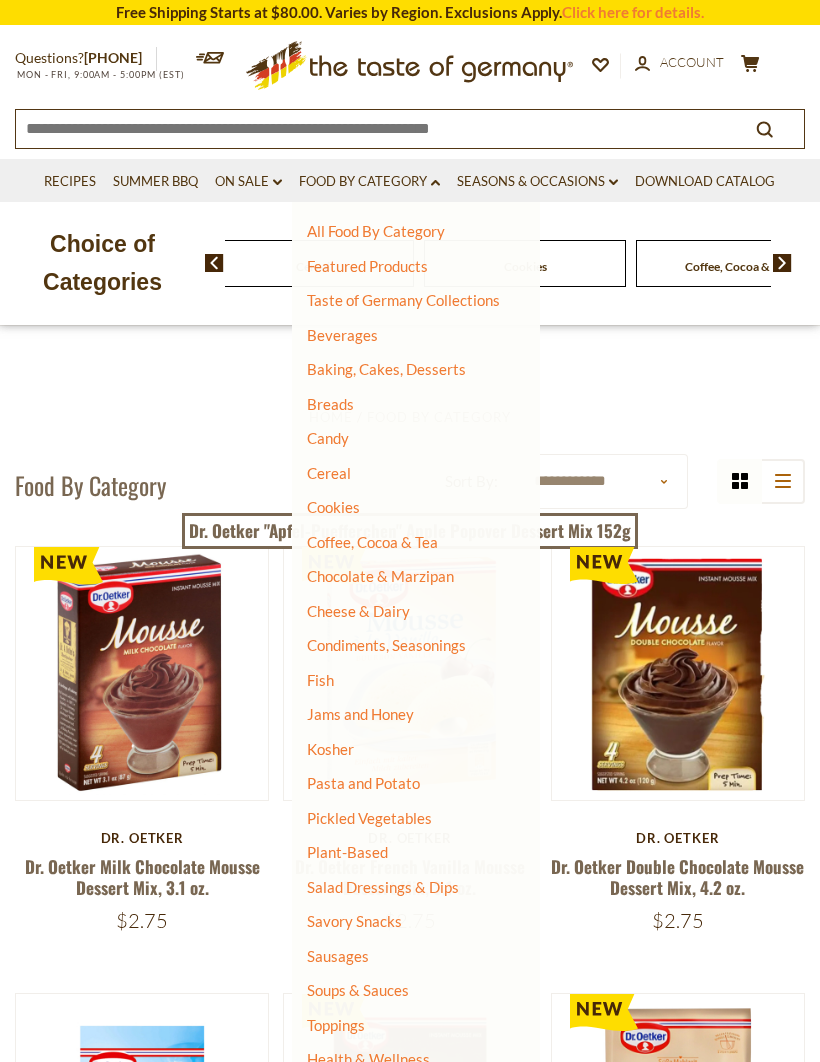 click on "Candy" at bounding box center (328, 438) 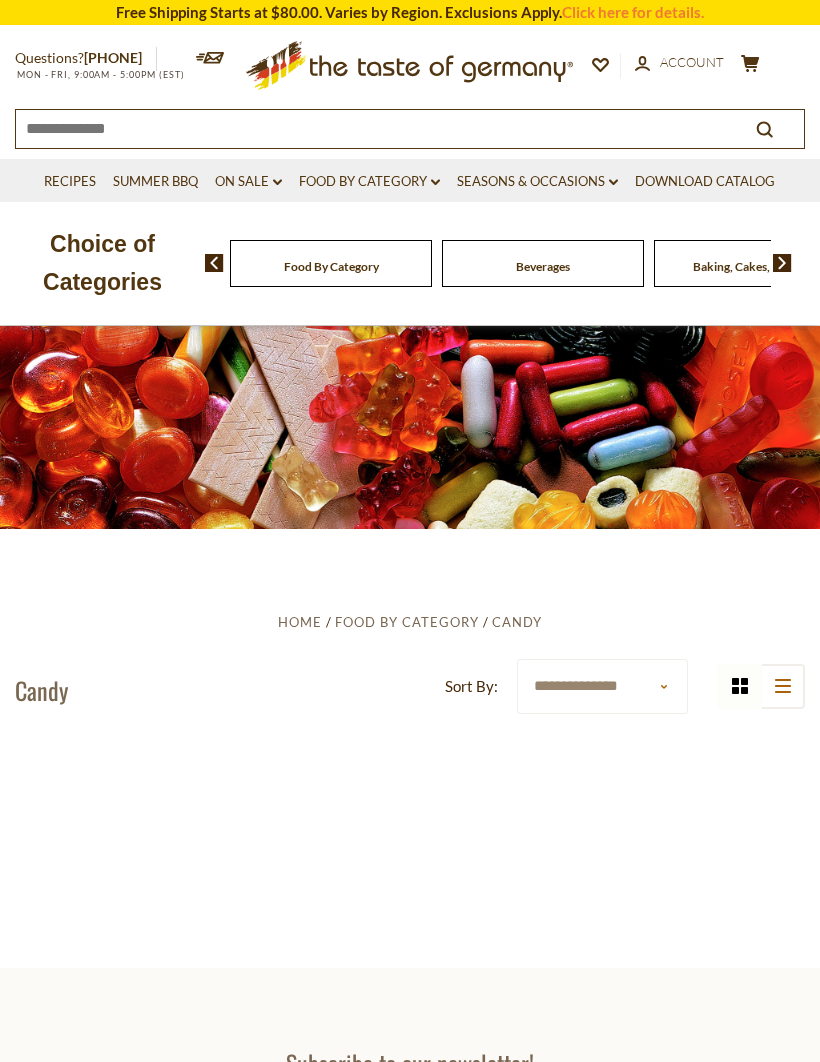 scroll, scrollTop: 0, scrollLeft: 0, axis: both 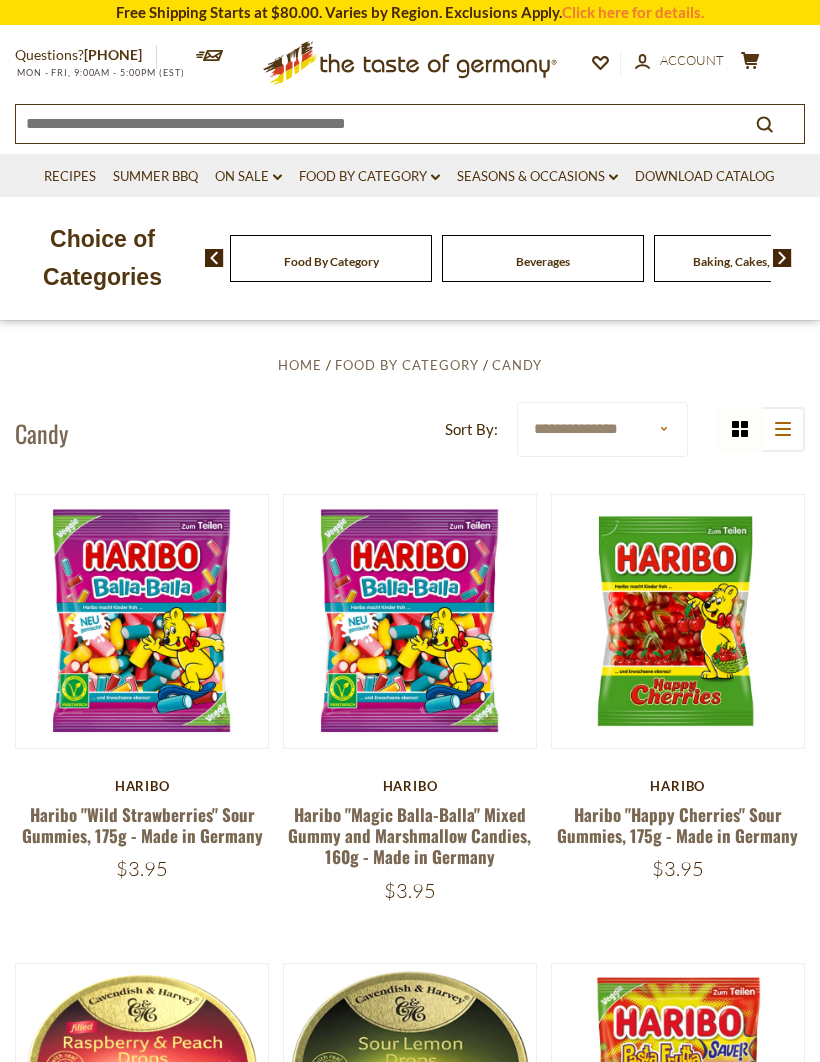 click at bounding box center [782, 258] 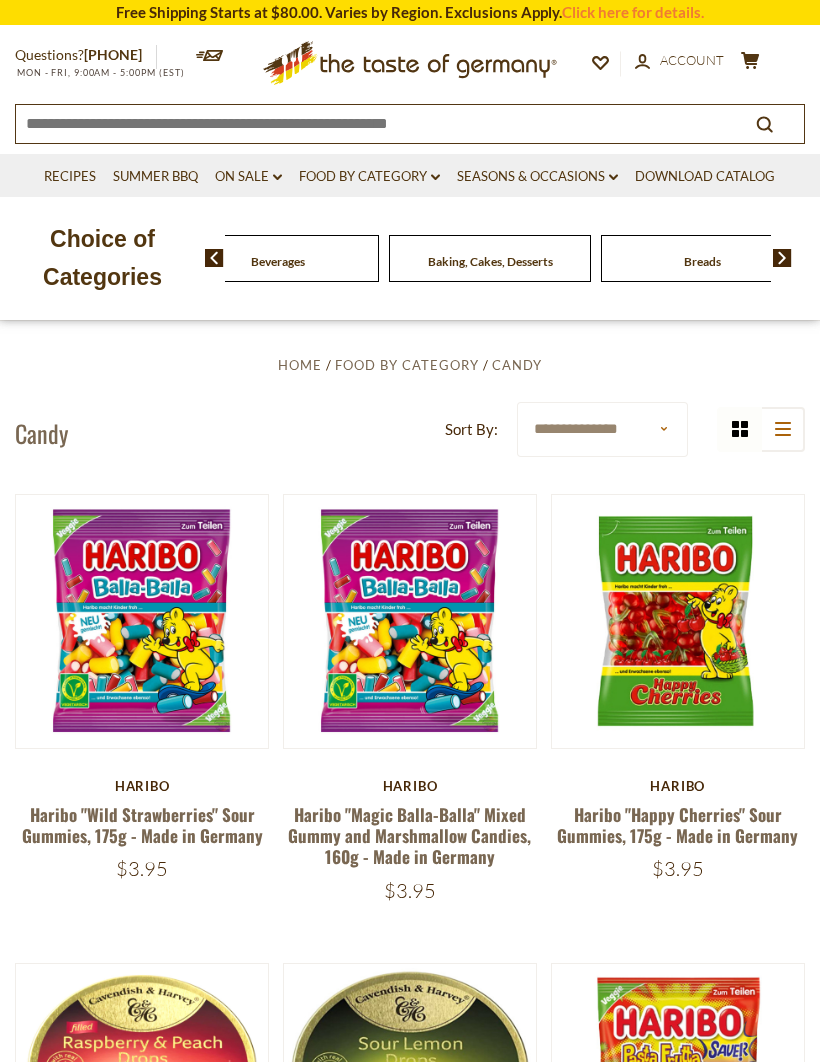click at bounding box center [782, 258] 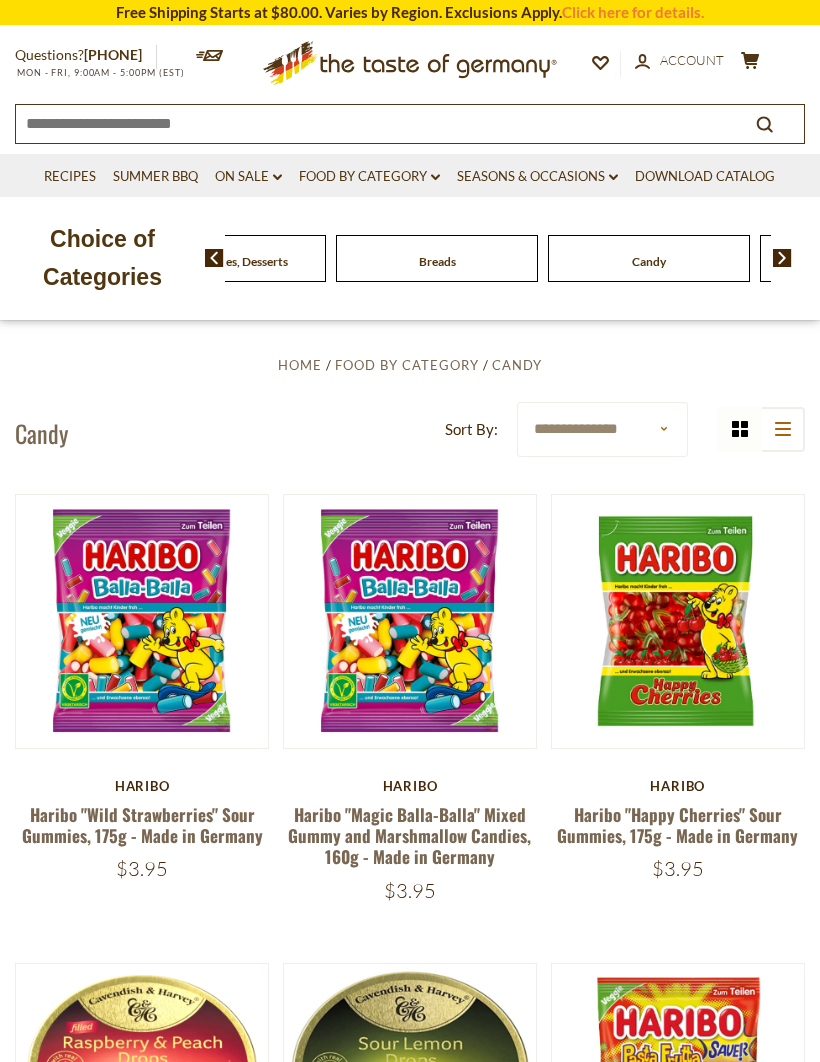 click at bounding box center (782, 258) 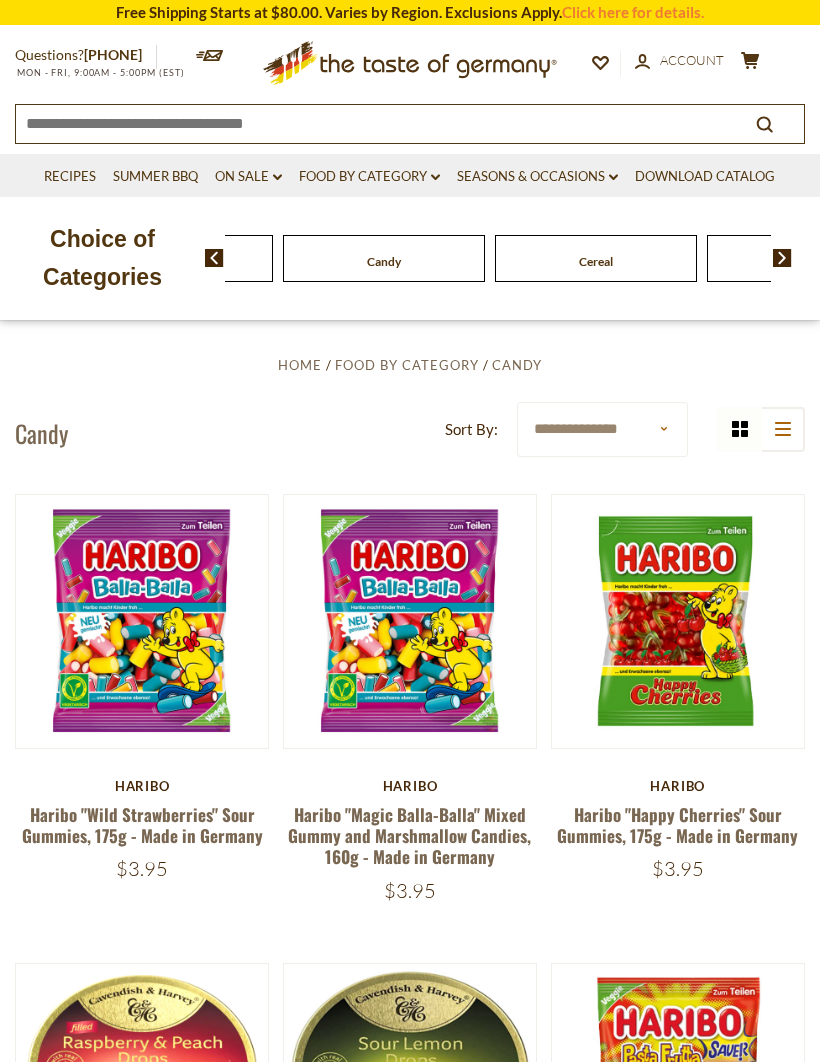 click at bounding box center [782, 258] 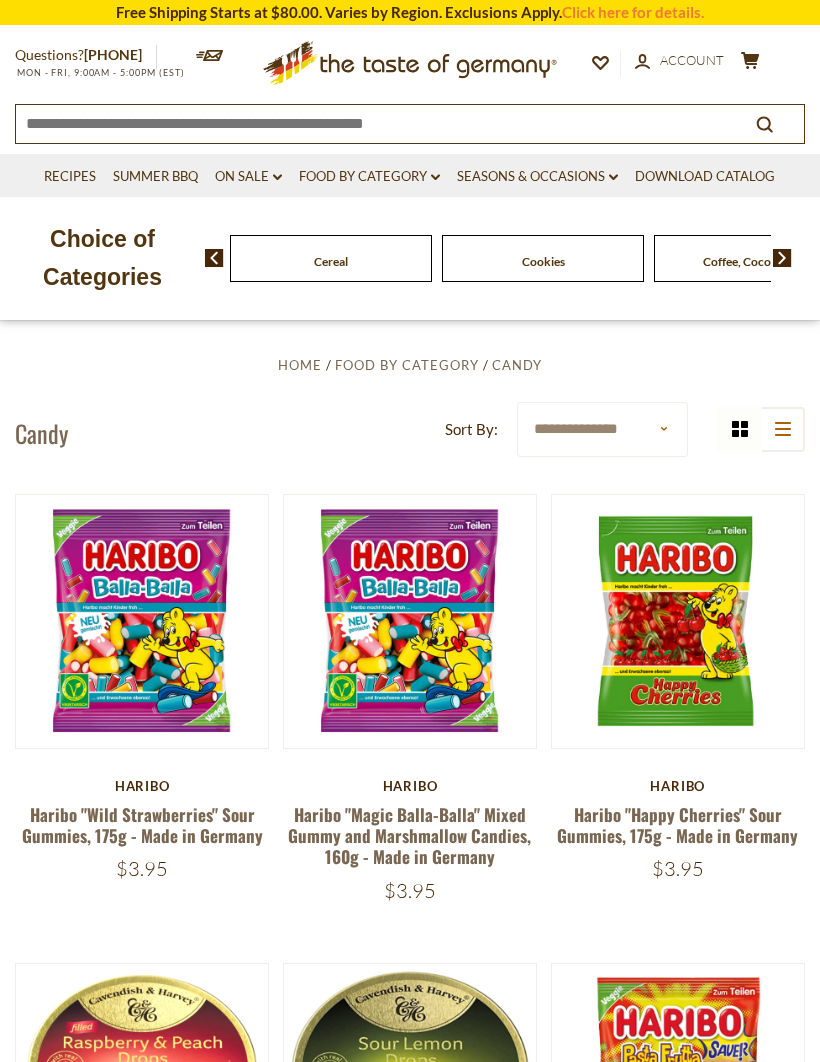 click at bounding box center [782, 258] 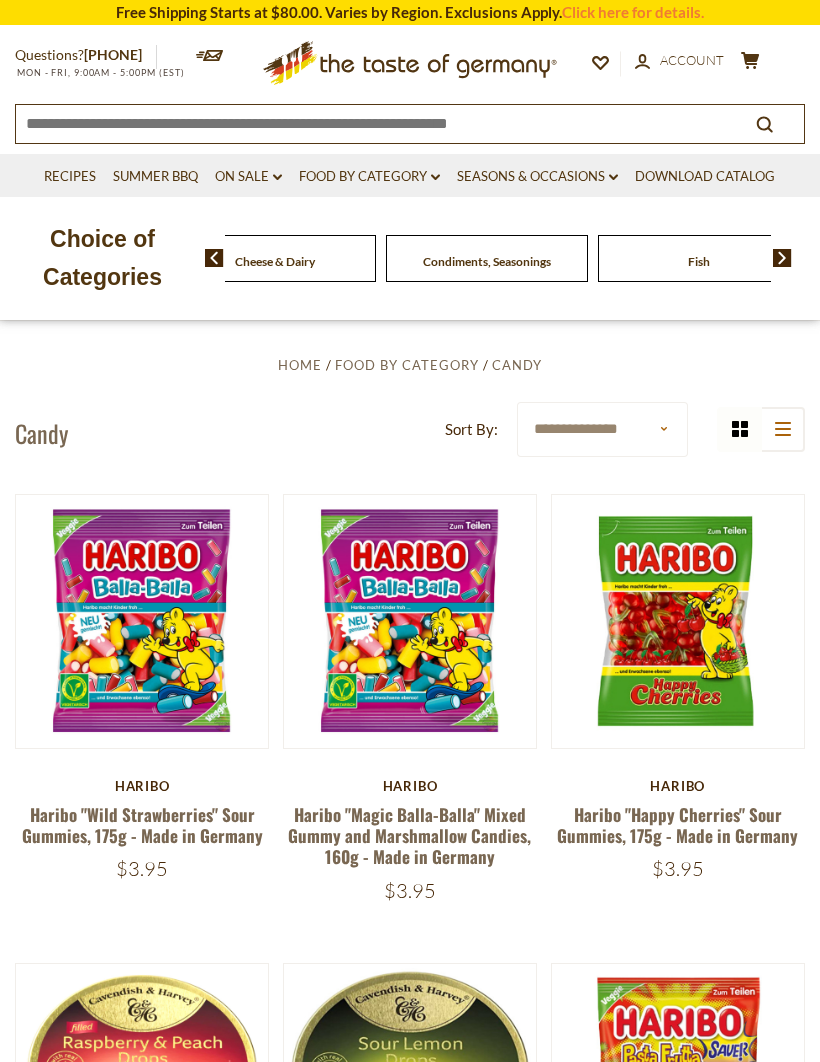click on "Cheese & Dairy" at bounding box center (-1633, 258) 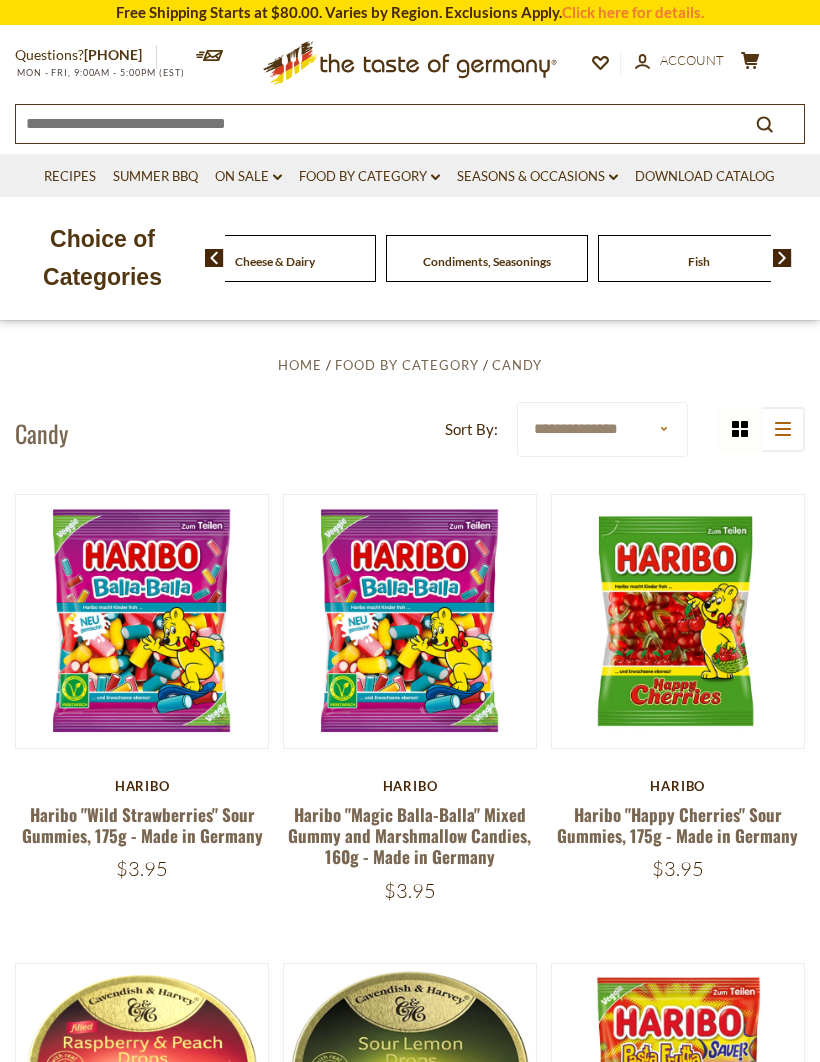 click at bounding box center (214, 258) 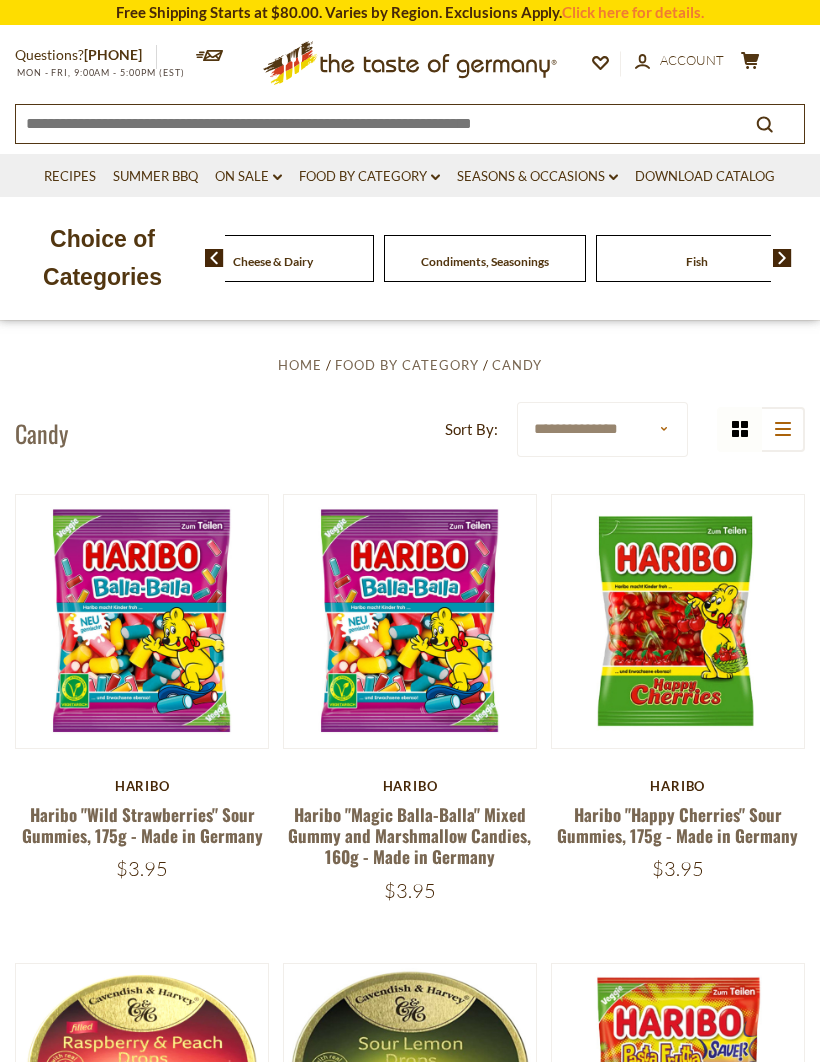 click on "Chocolate & Marzipan" at bounding box center [-1635, 258] 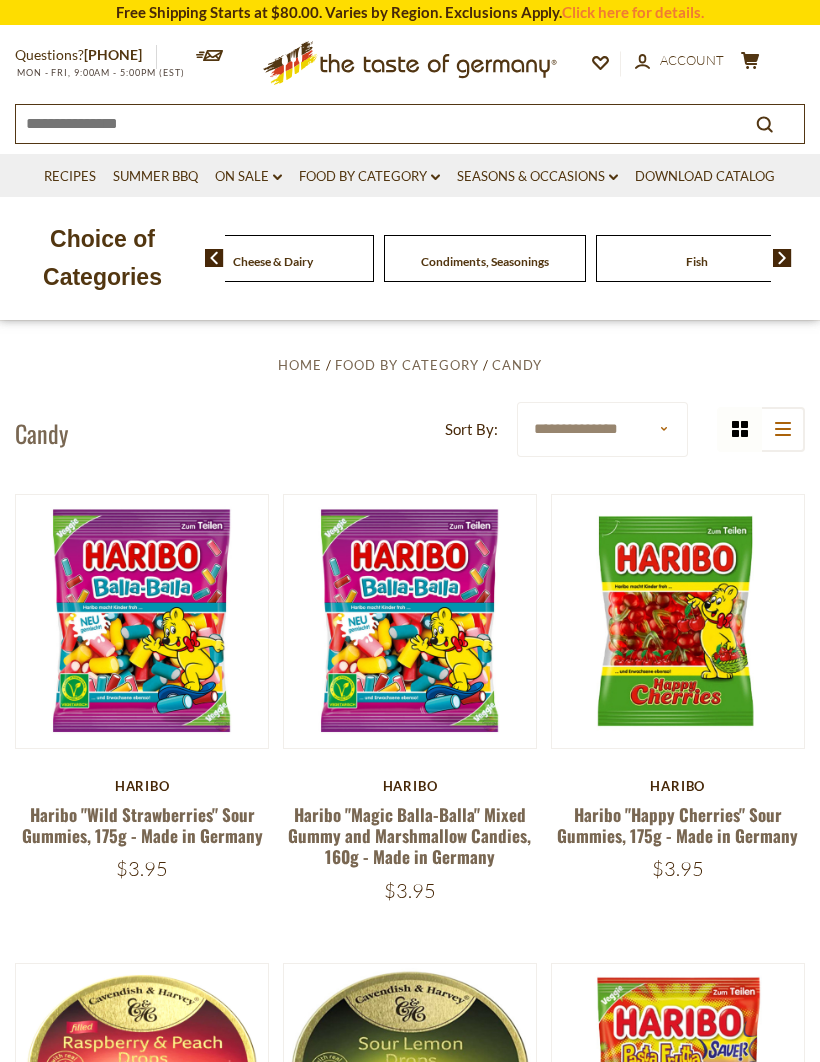 click on "Food By Category
dropdown_arrow" at bounding box center (369, 177) 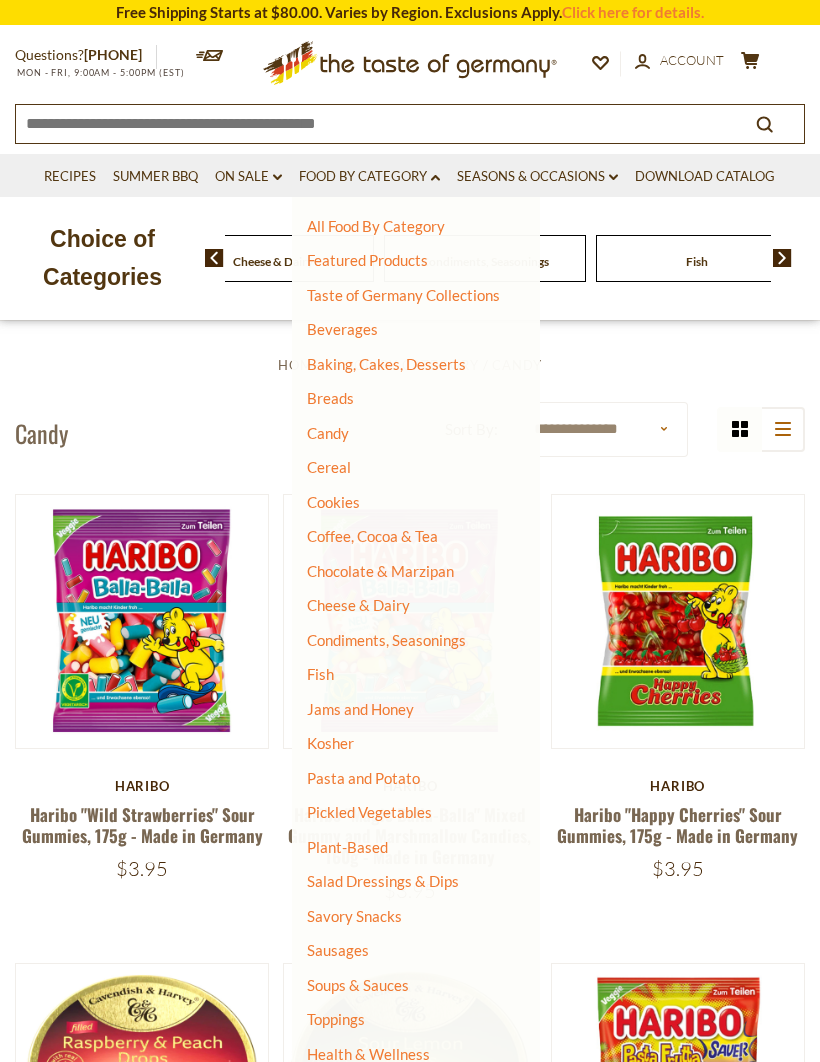 click on "Chocolate & Marzipan" at bounding box center (380, 571) 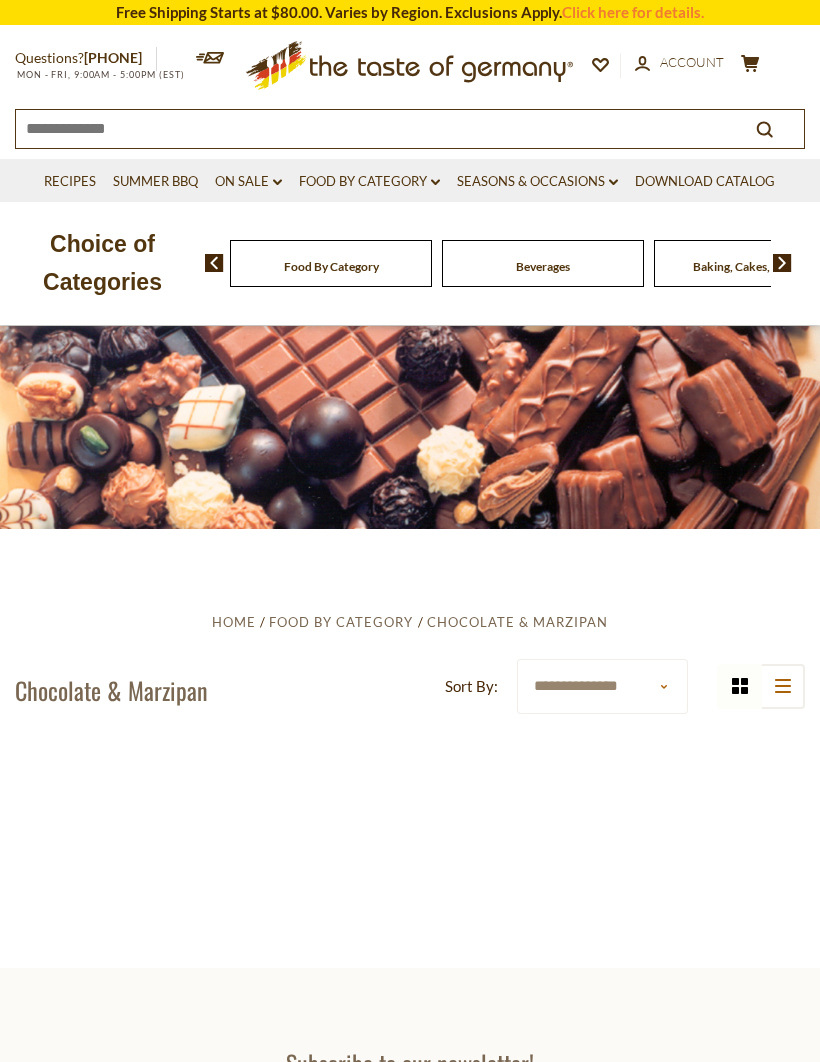 scroll, scrollTop: 0, scrollLeft: 0, axis: both 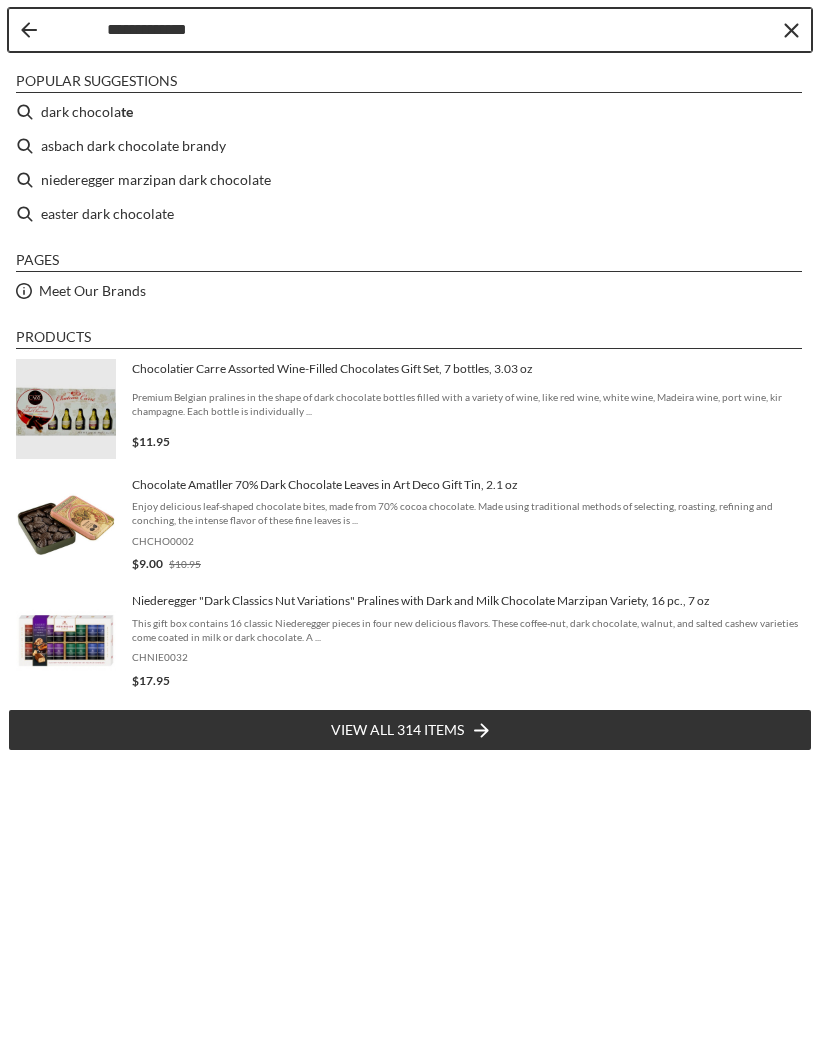 type on "**********" 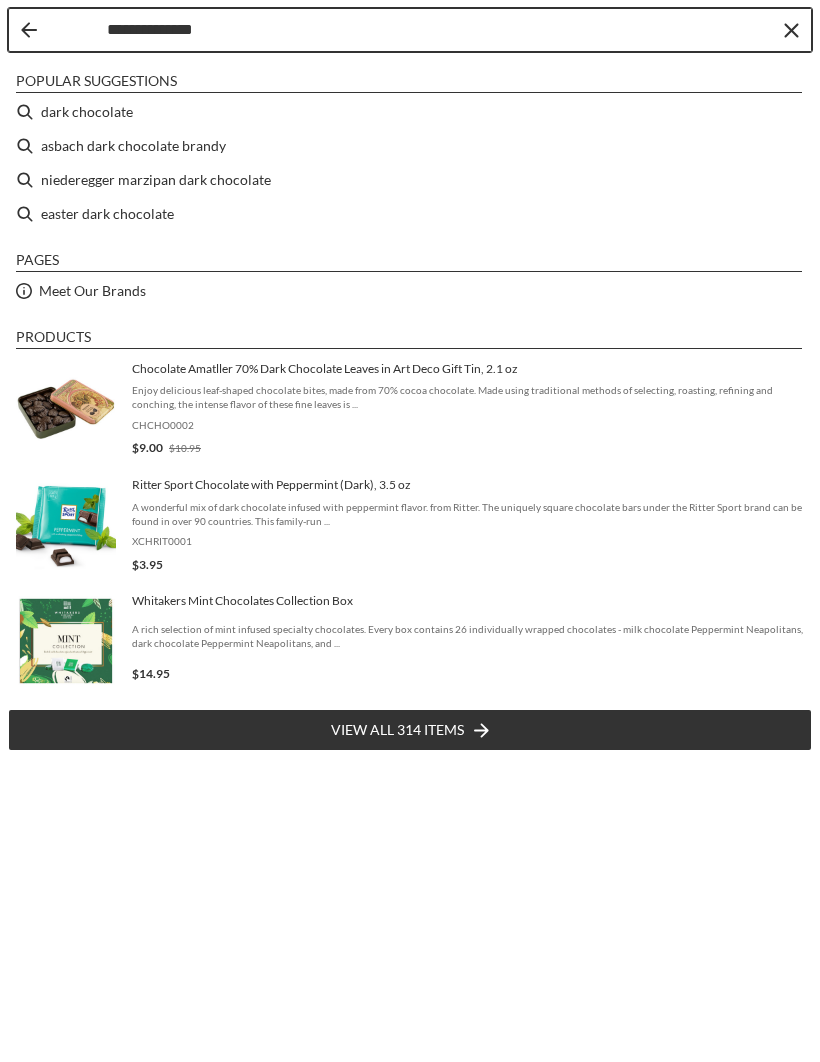 type on "**********" 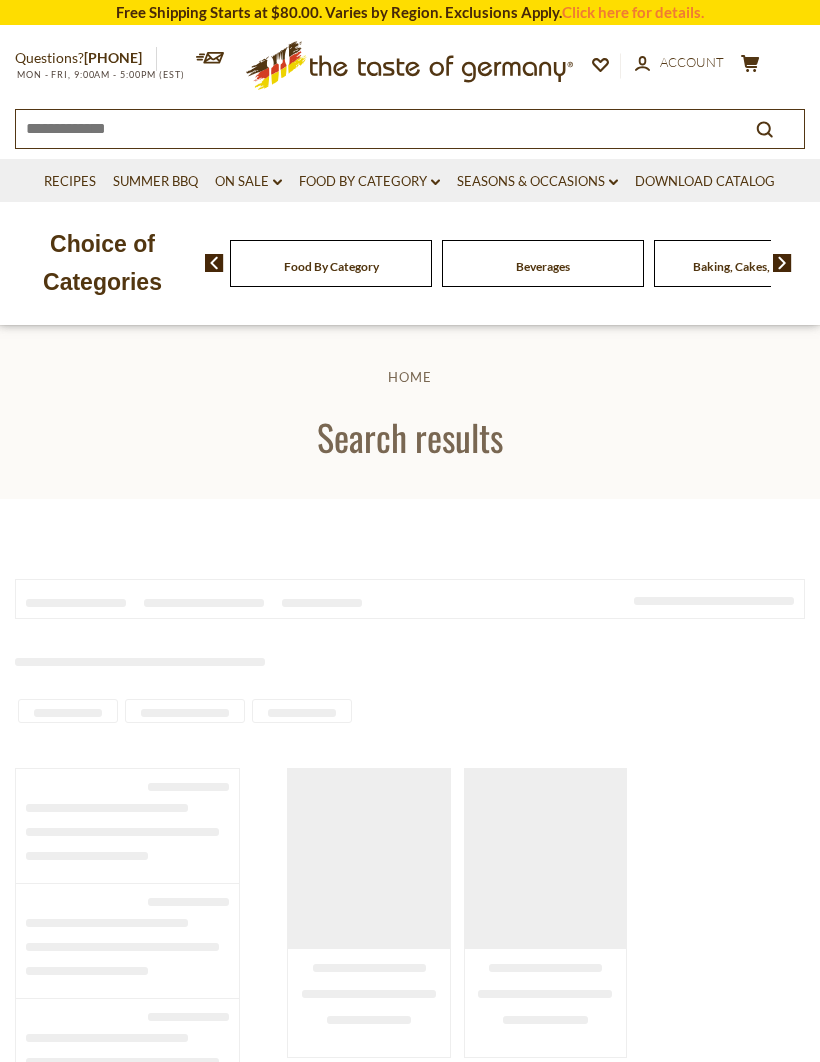 scroll, scrollTop: 0, scrollLeft: 0, axis: both 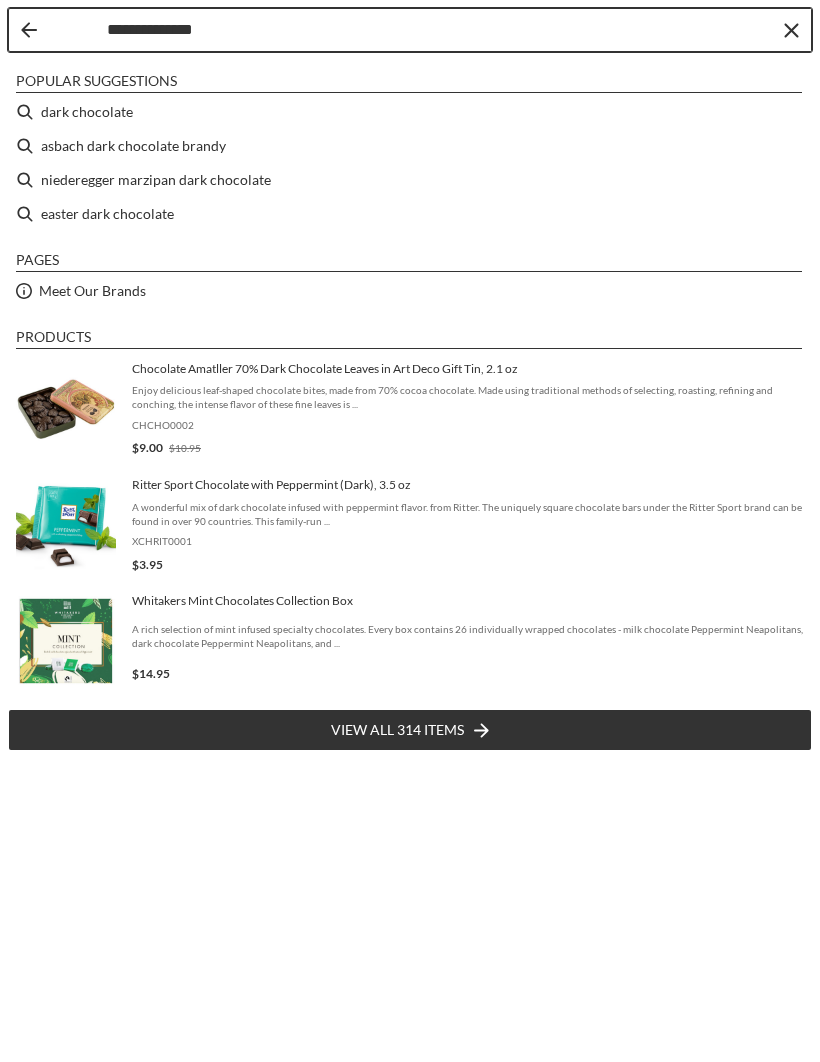 click at bounding box center [58, 30] 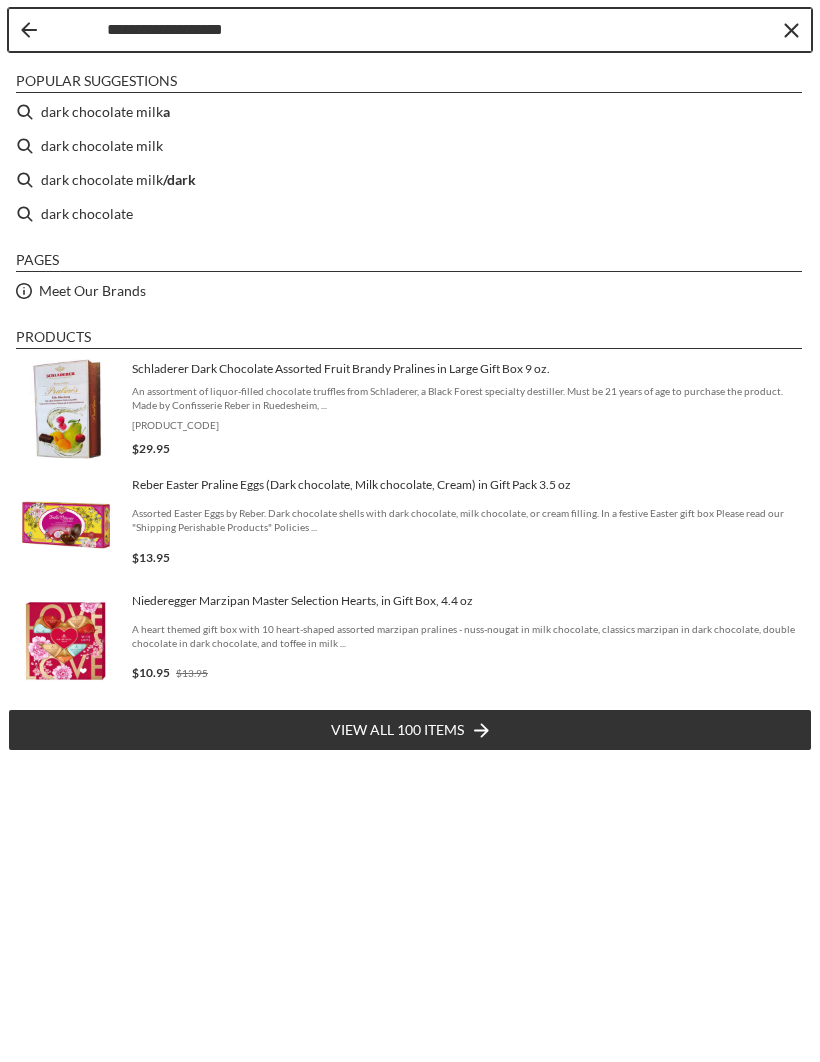 type on "**********" 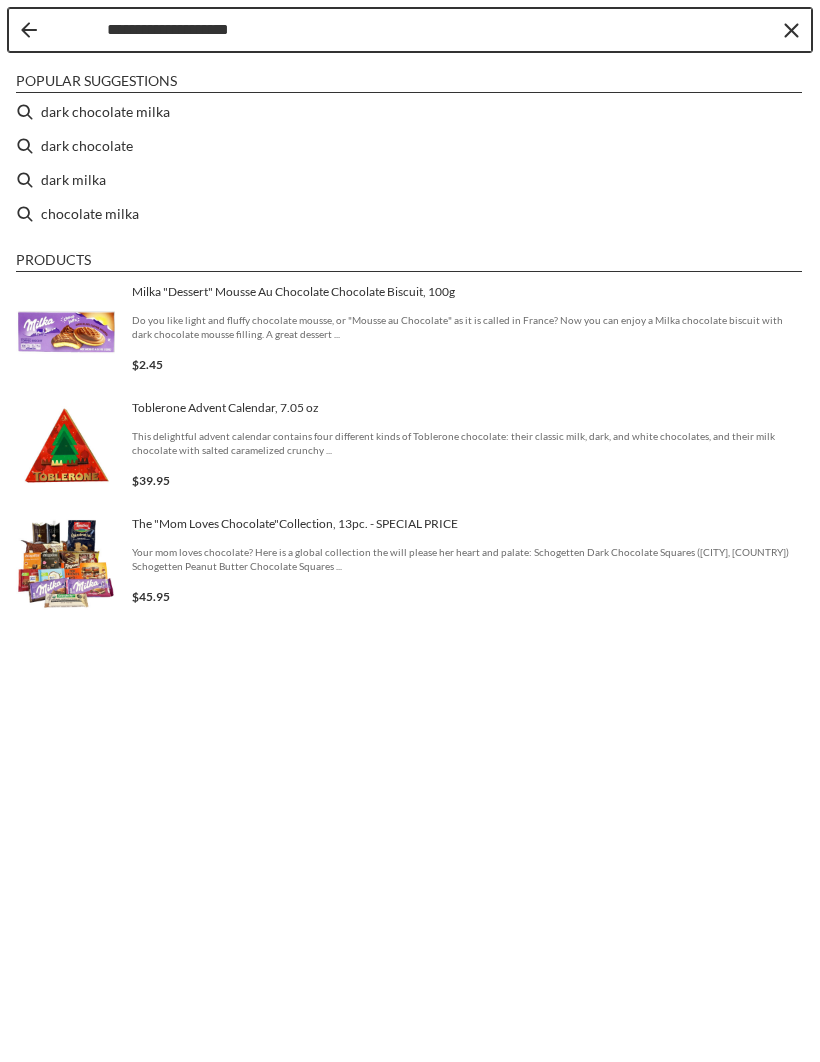 type on "**********" 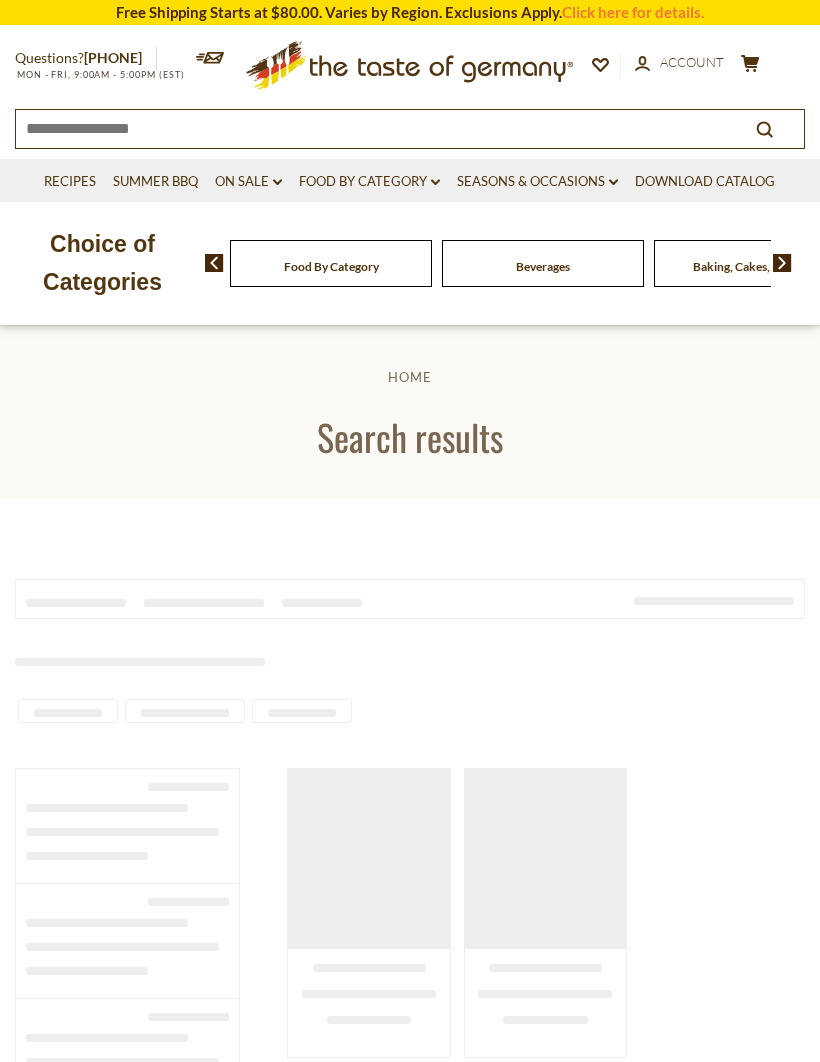 scroll, scrollTop: 0, scrollLeft: 0, axis: both 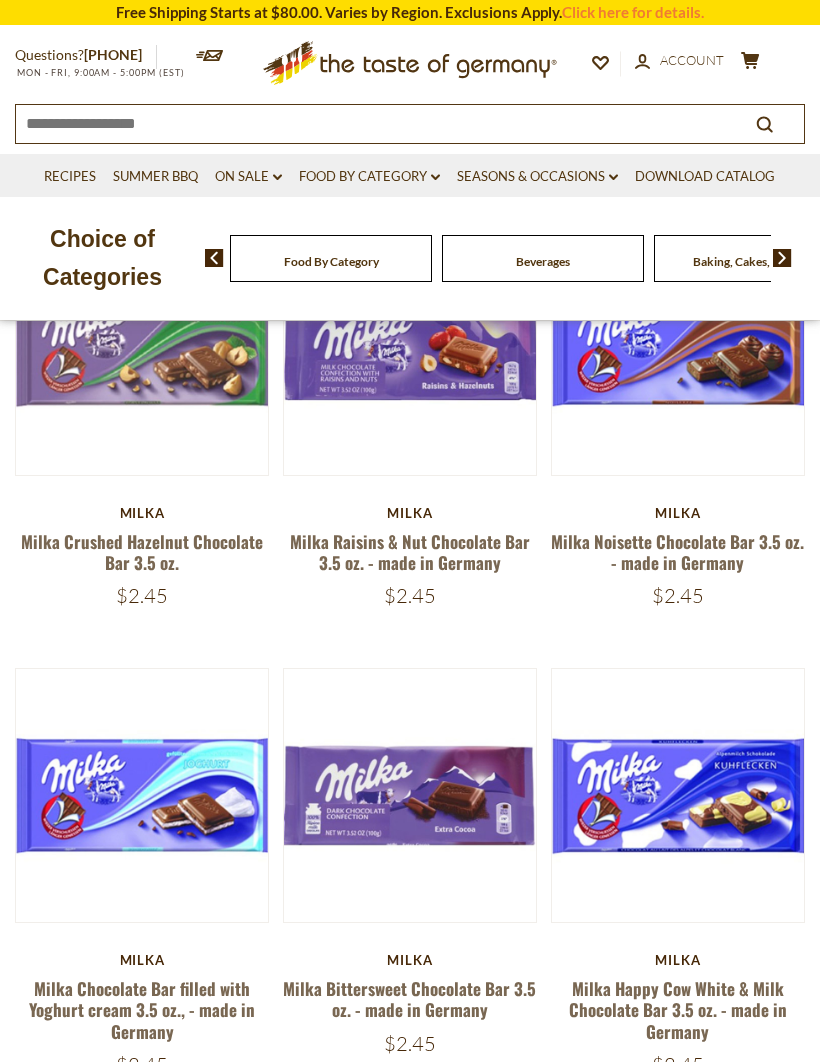 click on "Milka Bittersweet Chocolate Bar 3.5 oz. - made in Germany" at bounding box center (409, 999) 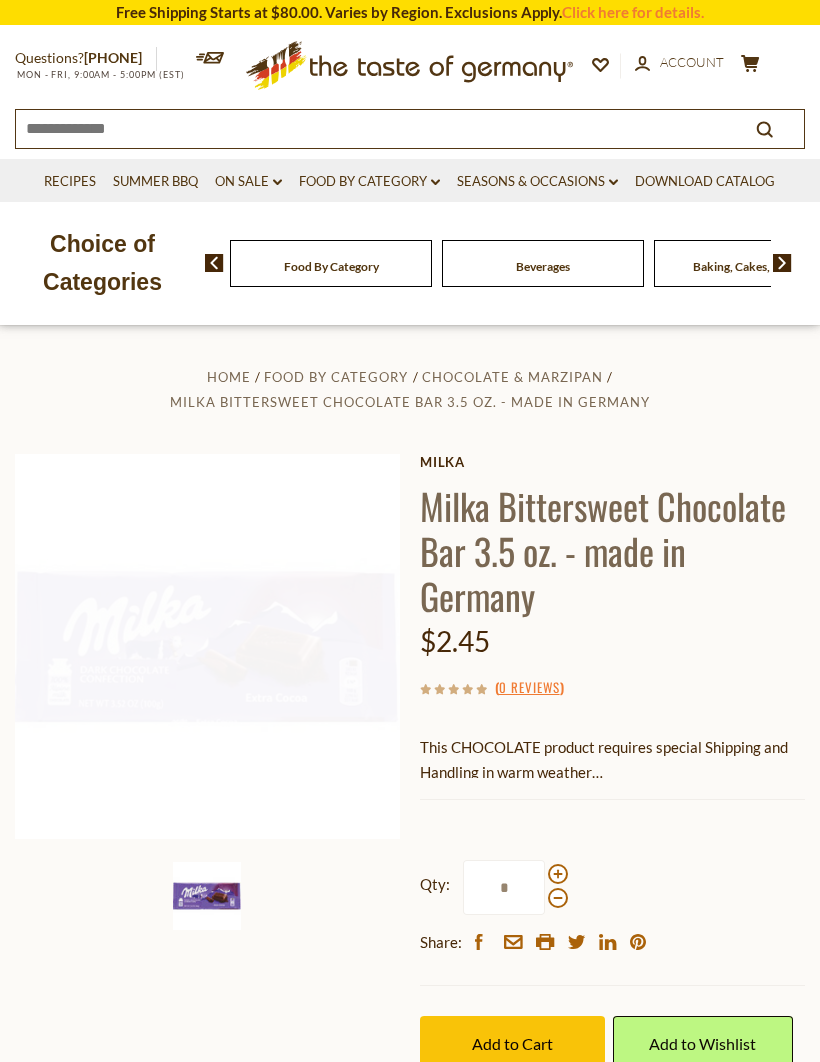 scroll, scrollTop: 184, scrollLeft: 0, axis: vertical 